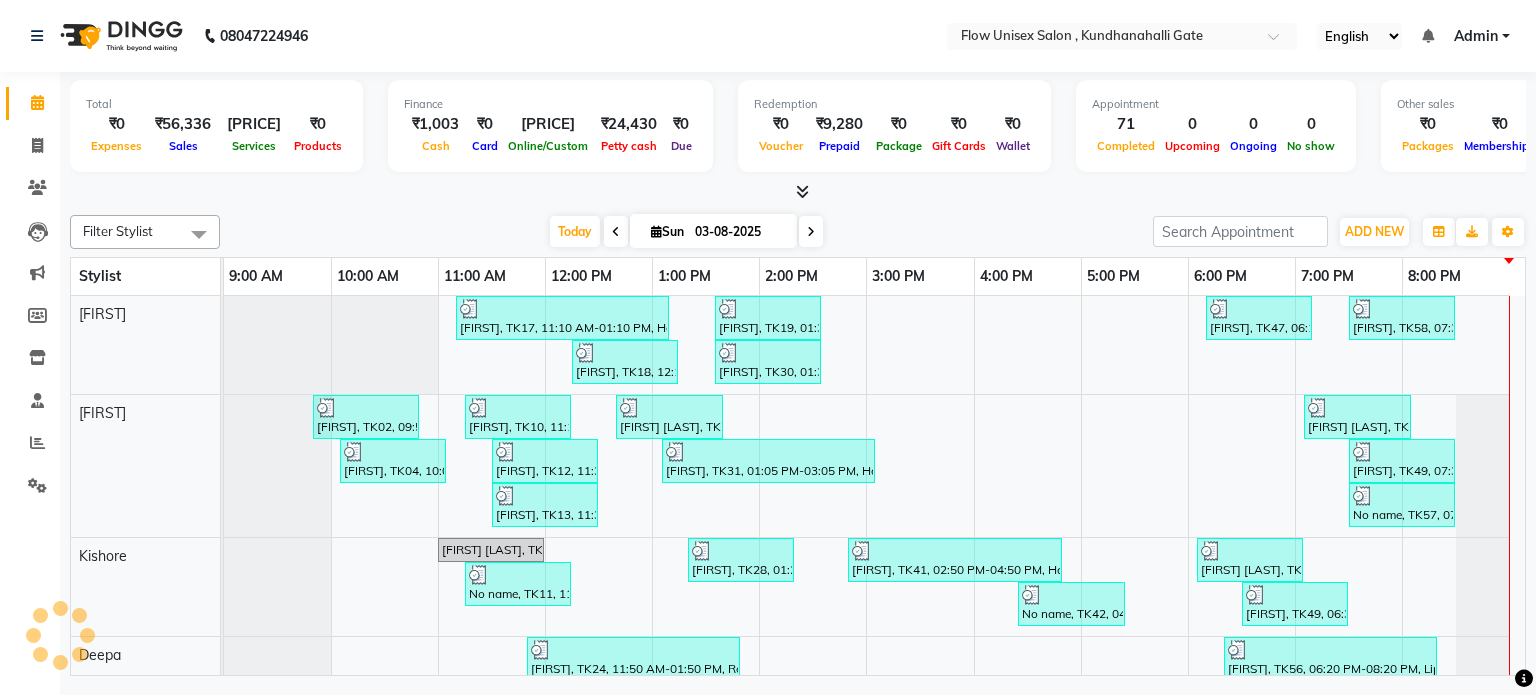 scroll, scrollTop: 0, scrollLeft: 0, axis: both 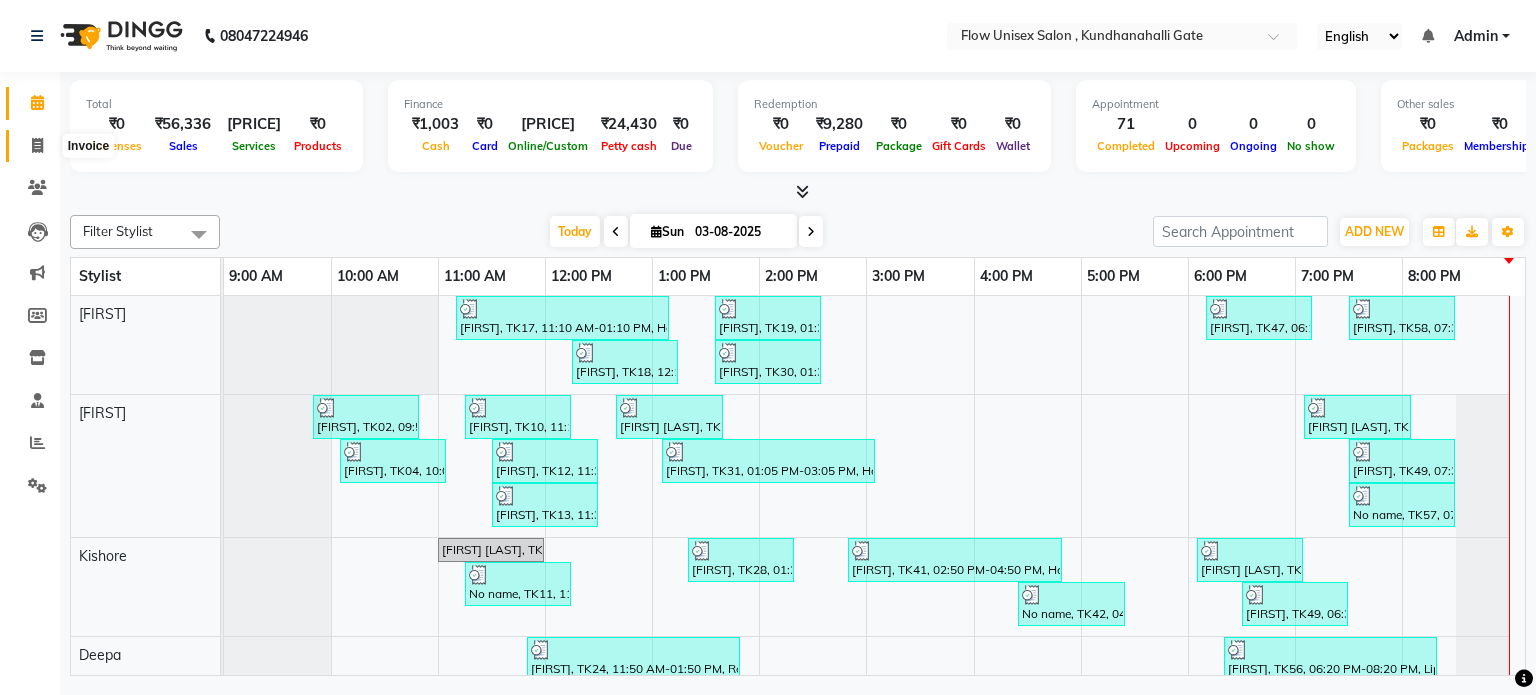click 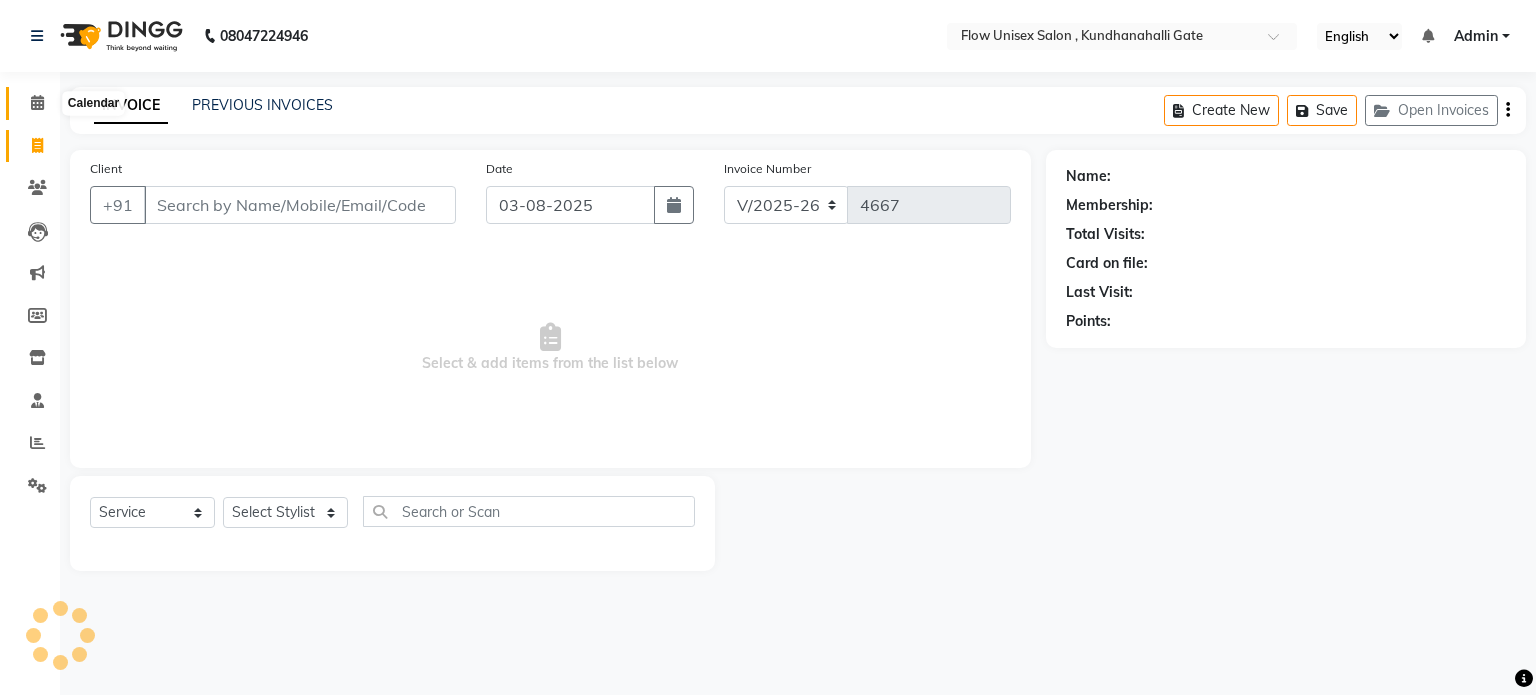 click 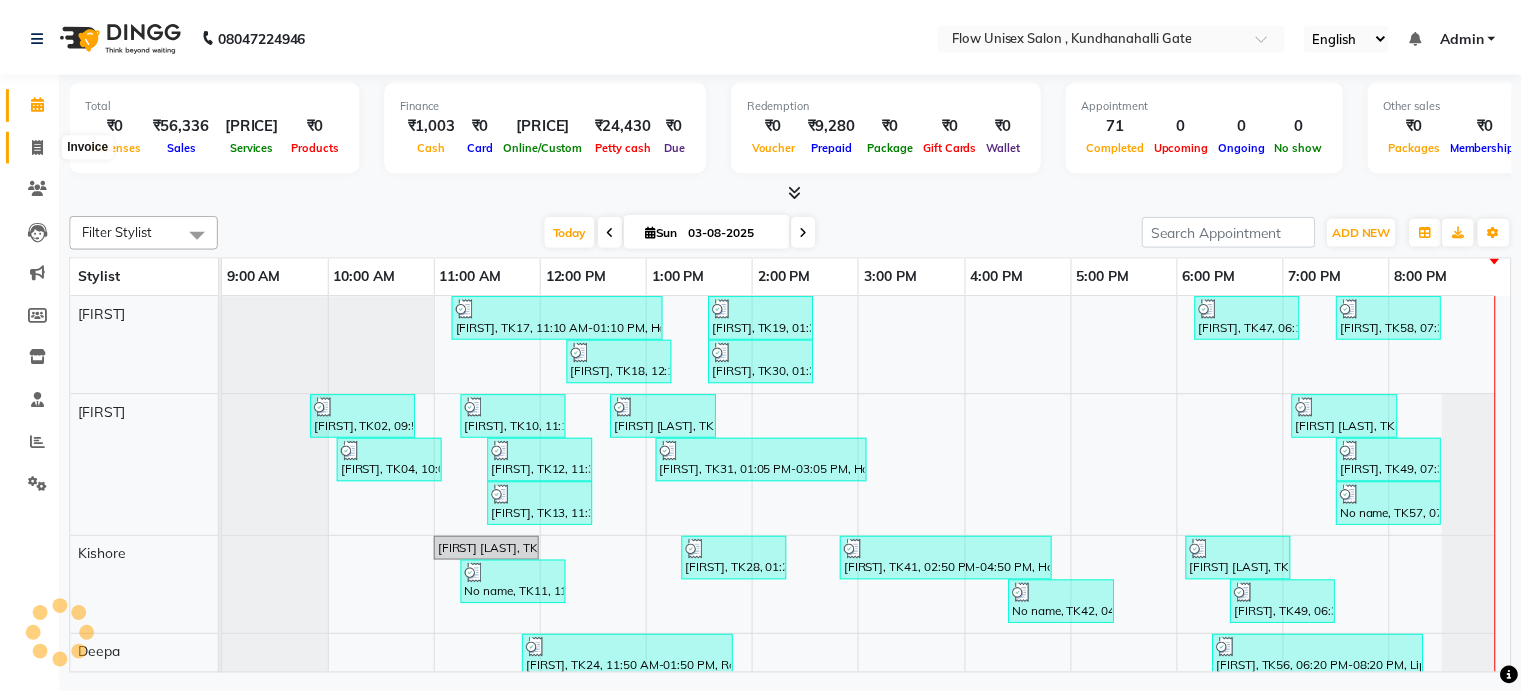 scroll, scrollTop: 0, scrollLeft: 0, axis: both 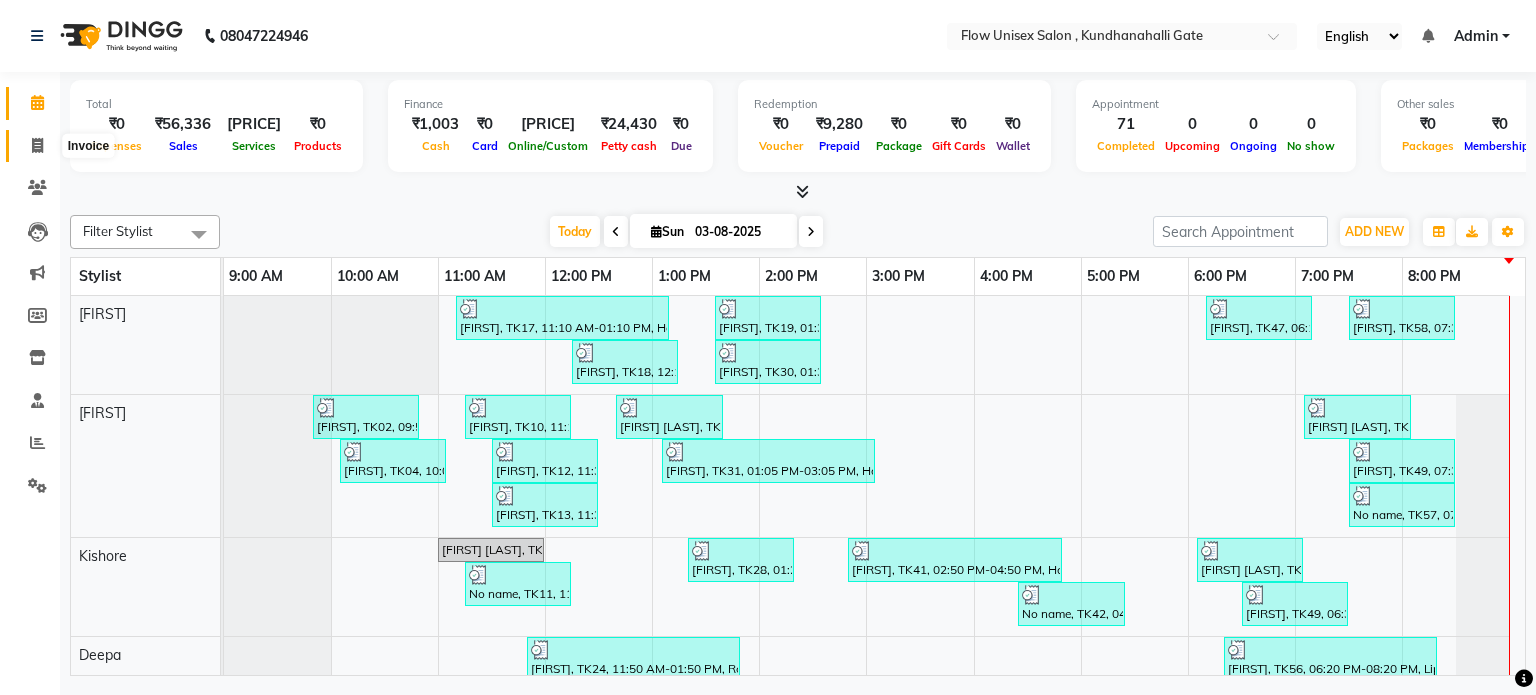 click 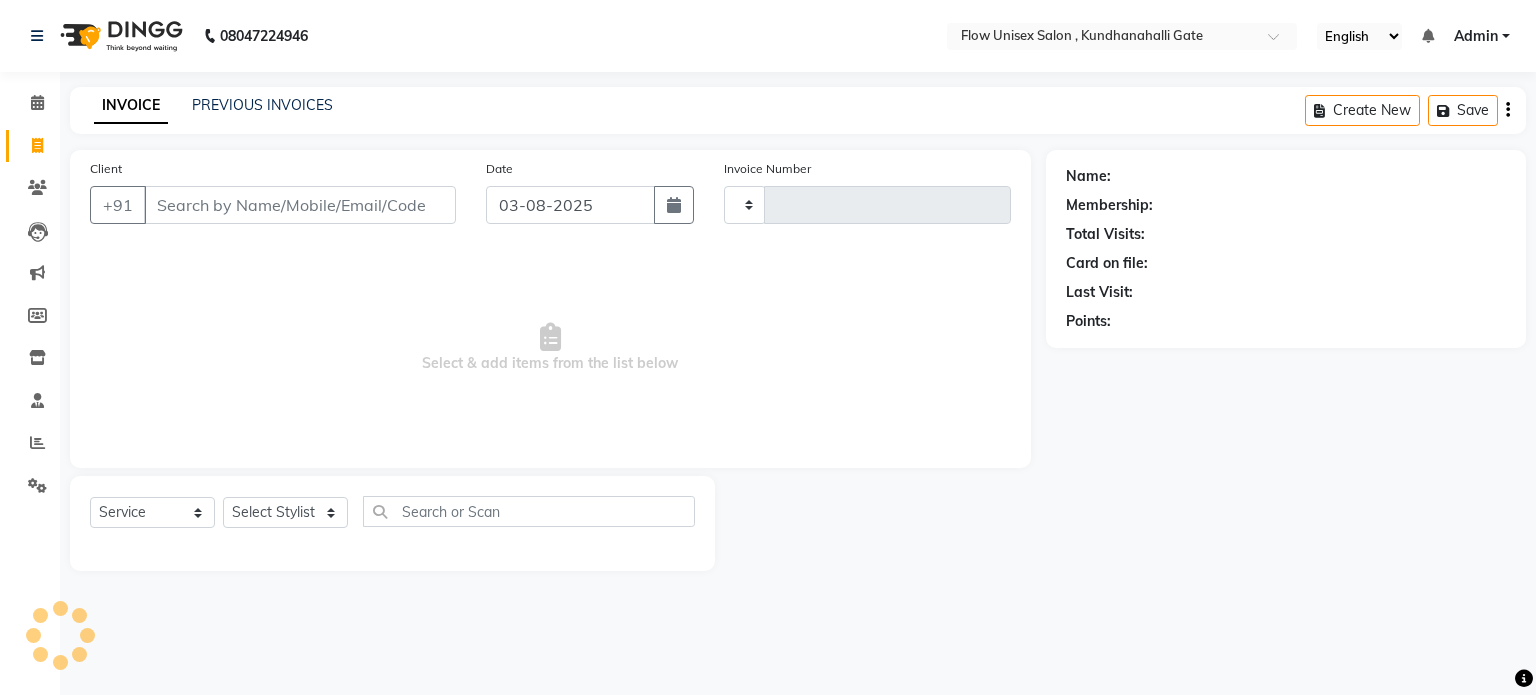 type on "4667" 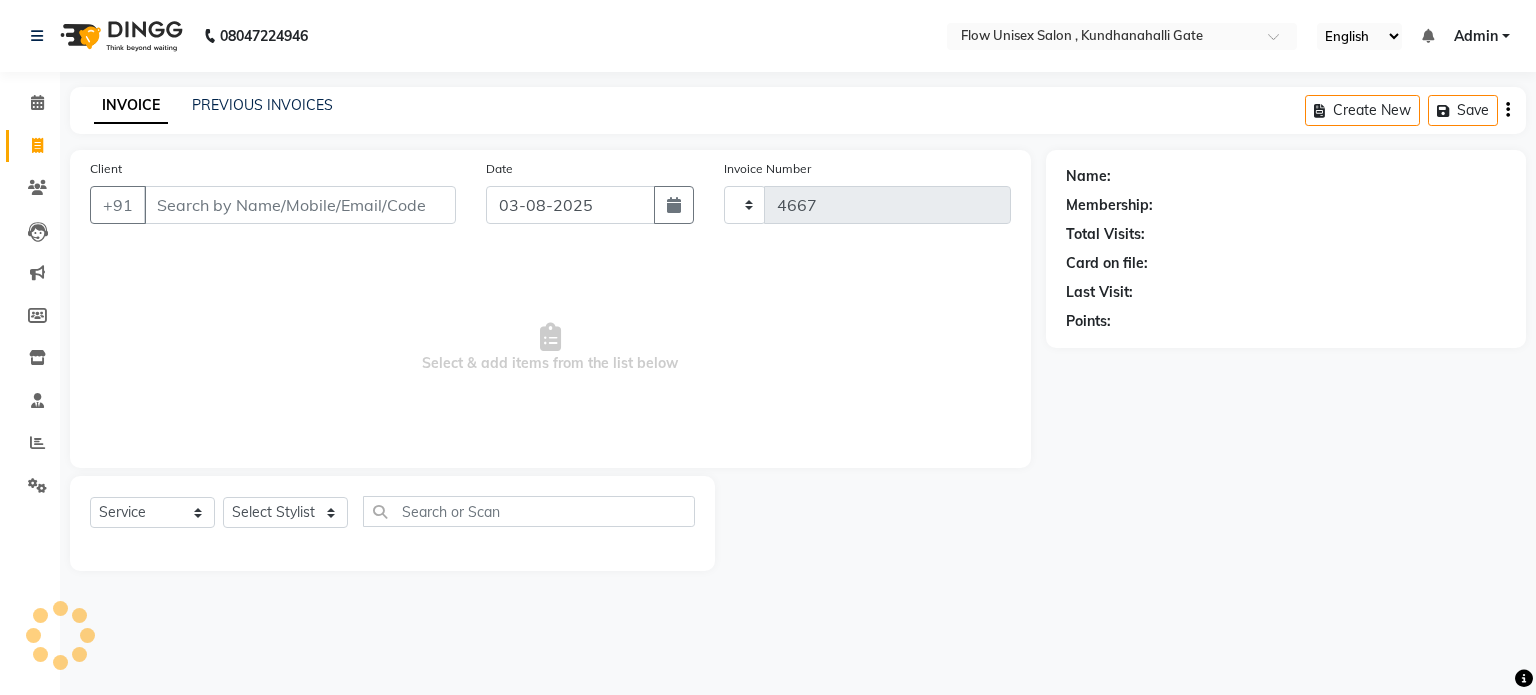 select on "5875" 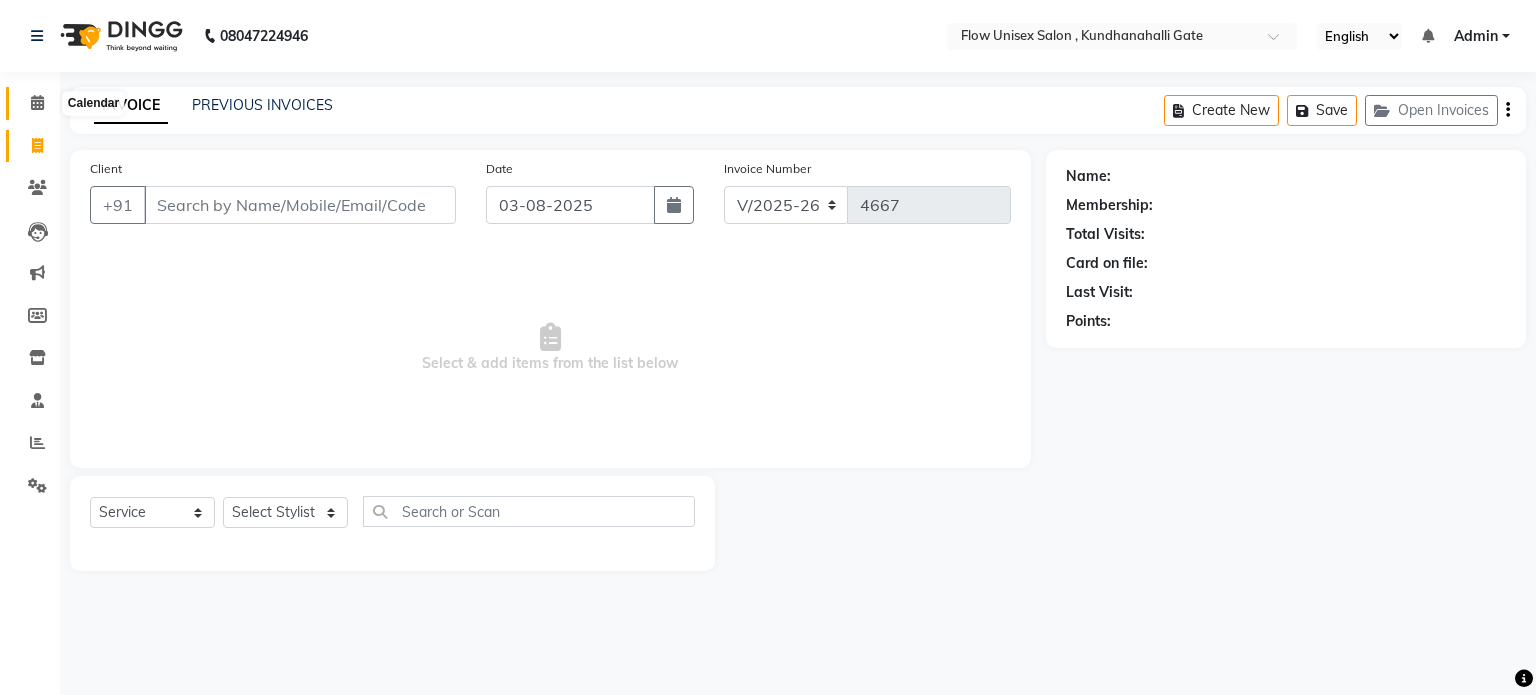 click 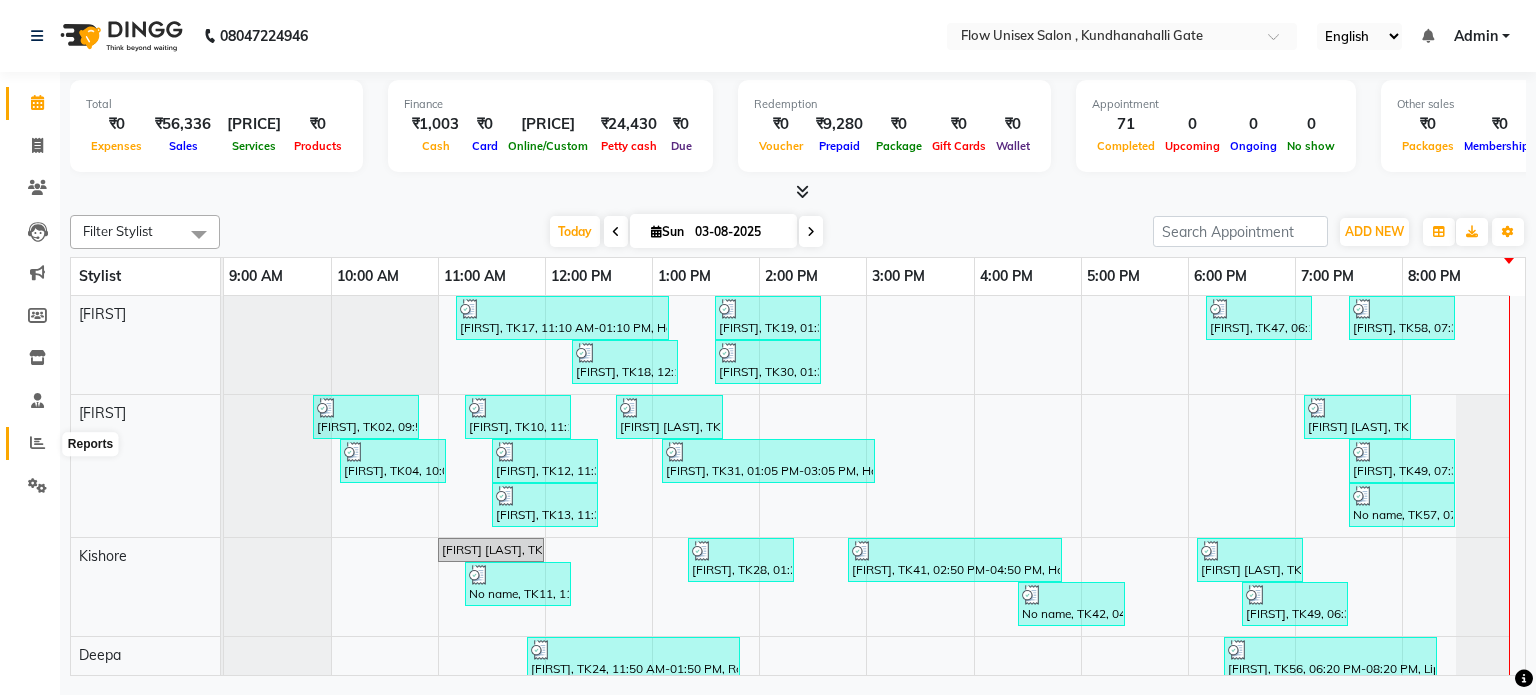 click 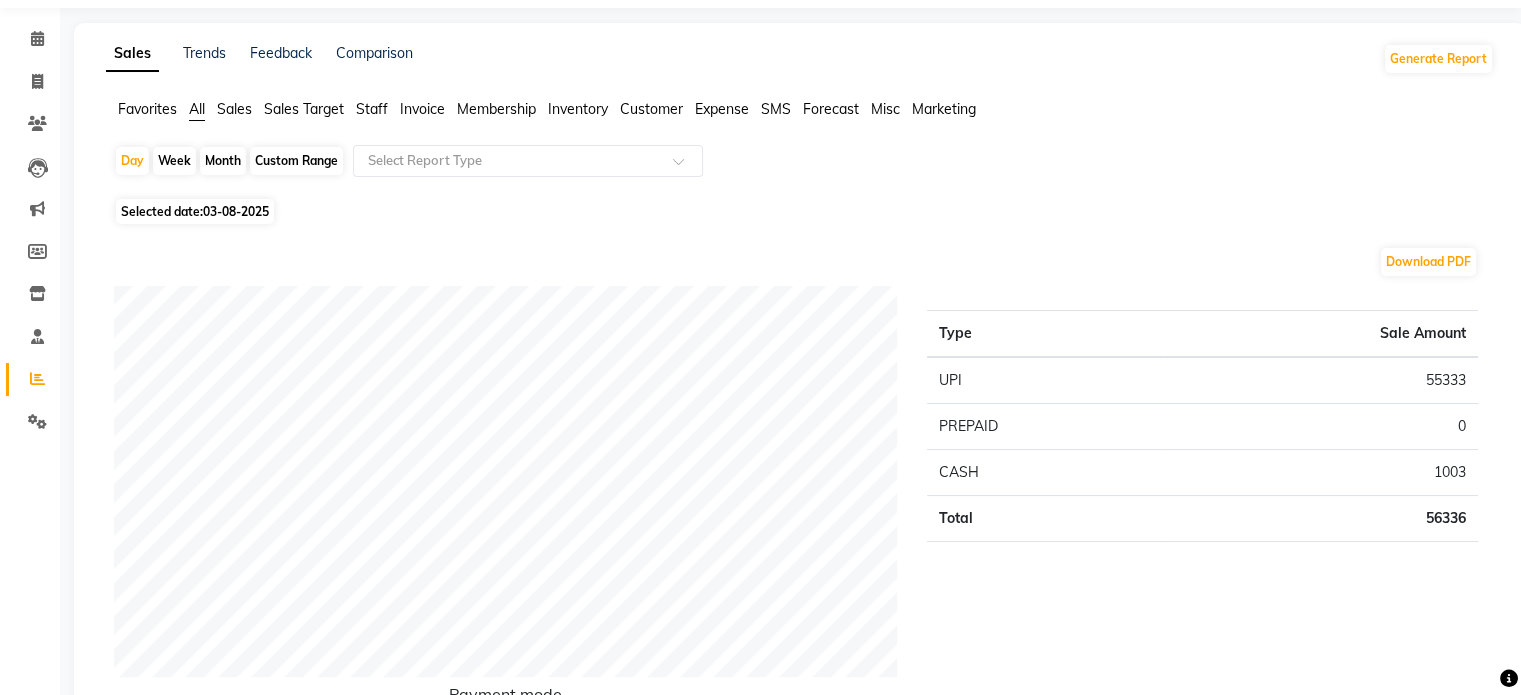 scroll, scrollTop: 100, scrollLeft: 0, axis: vertical 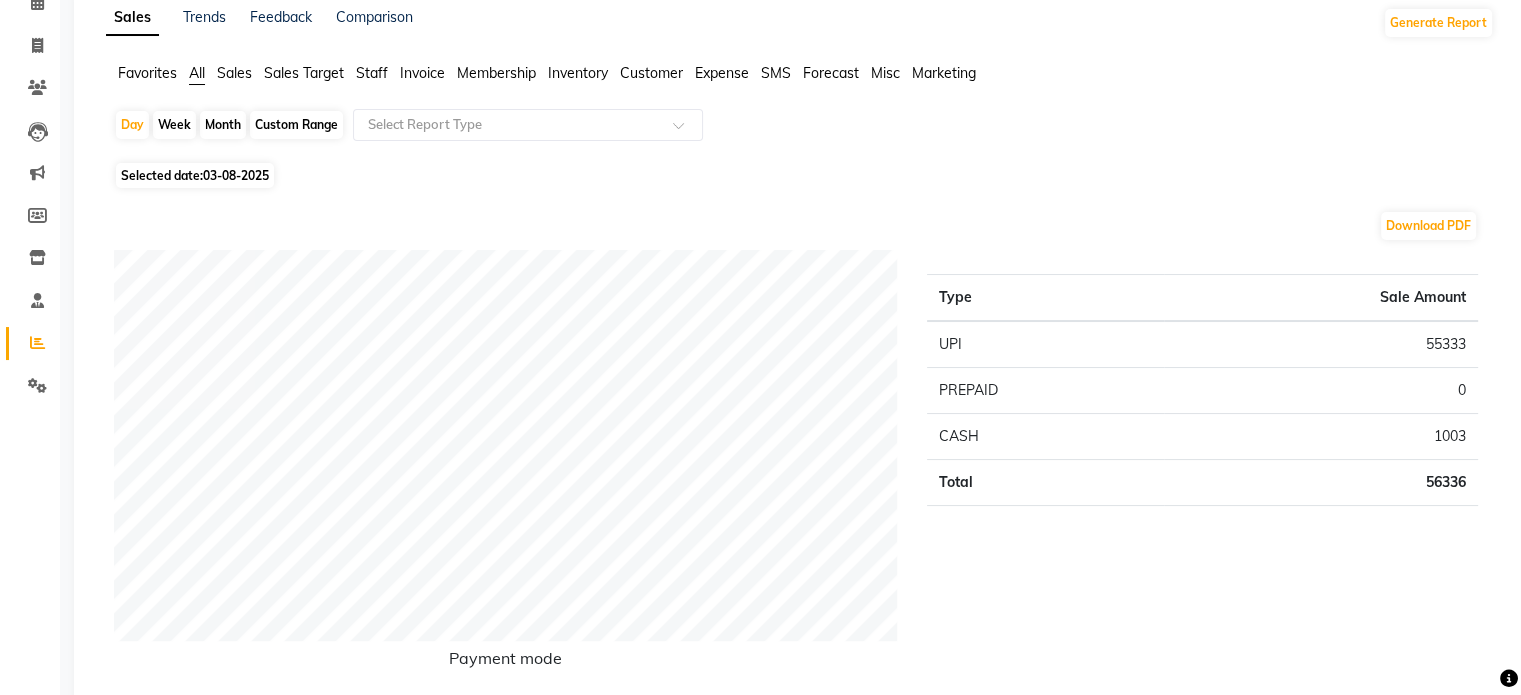 drag, startPoint x: 585, startPoint y: 242, endPoint x: 1190, endPoint y: 183, distance: 607.87006 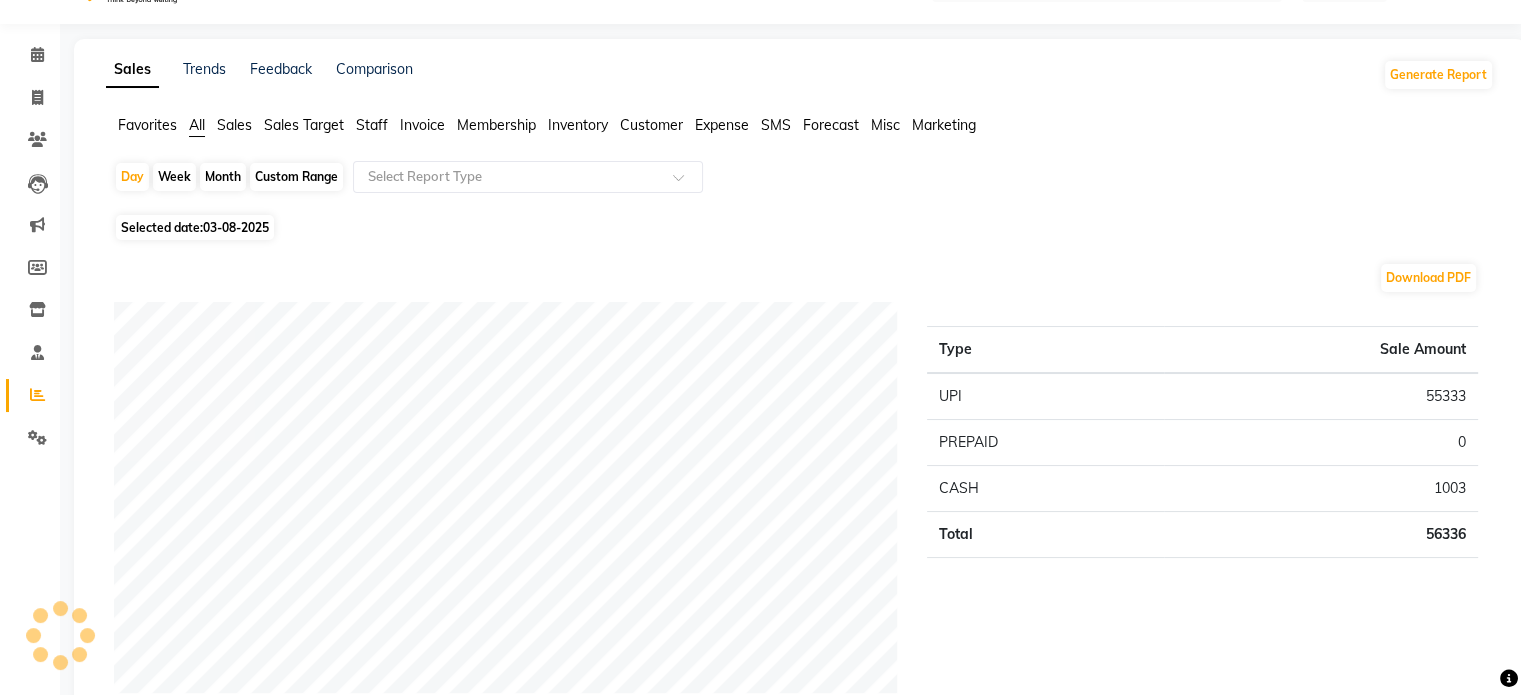 scroll, scrollTop: 0, scrollLeft: 0, axis: both 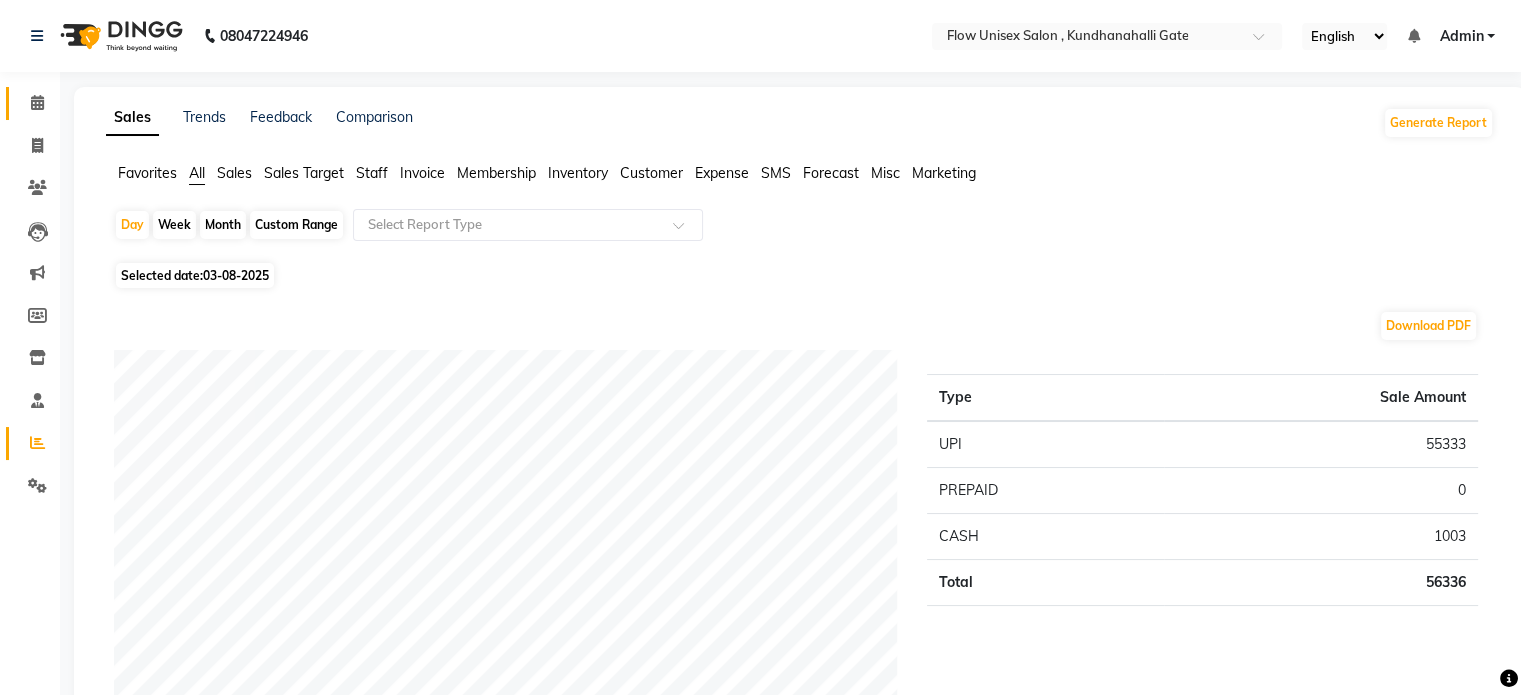 drag, startPoint x: 30, startPoint y: 117, endPoint x: 44, endPoint y: 139, distance: 26.076809 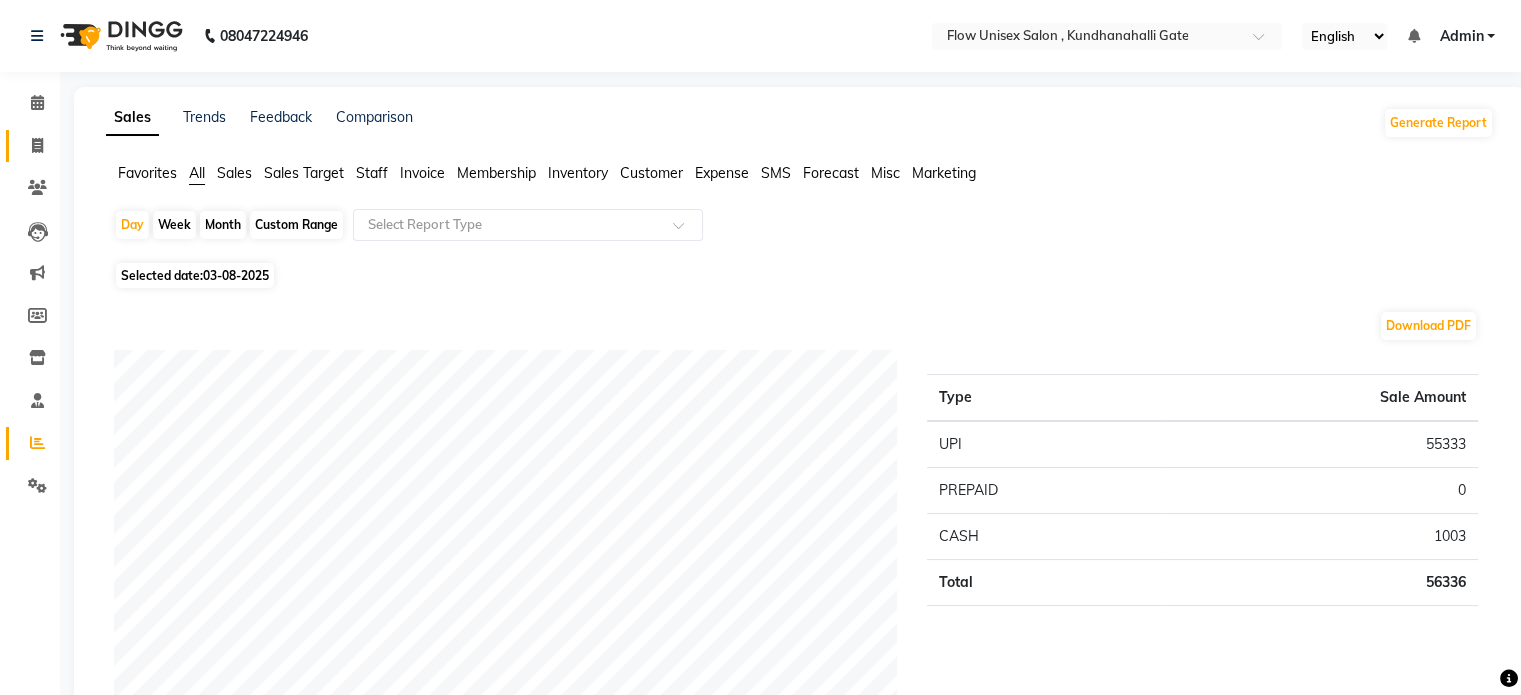 click 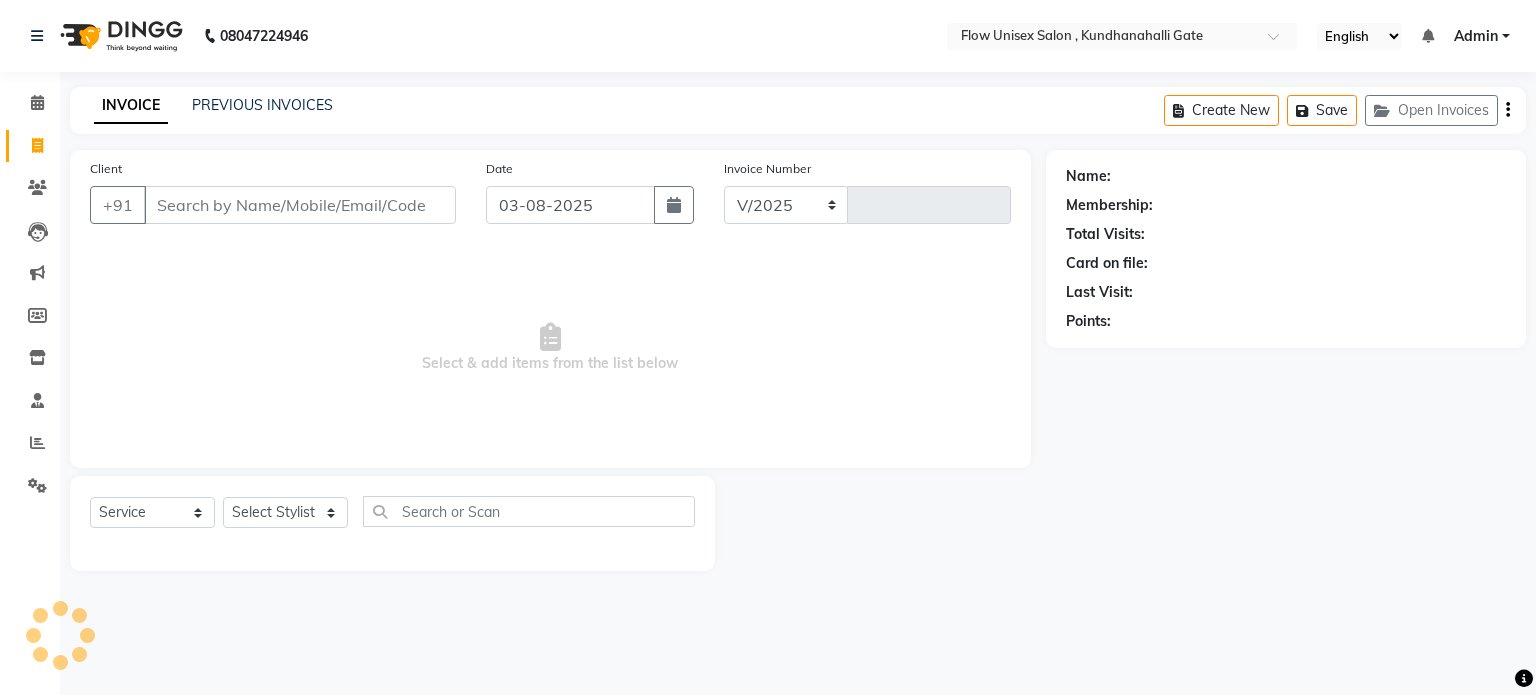 select on "5875" 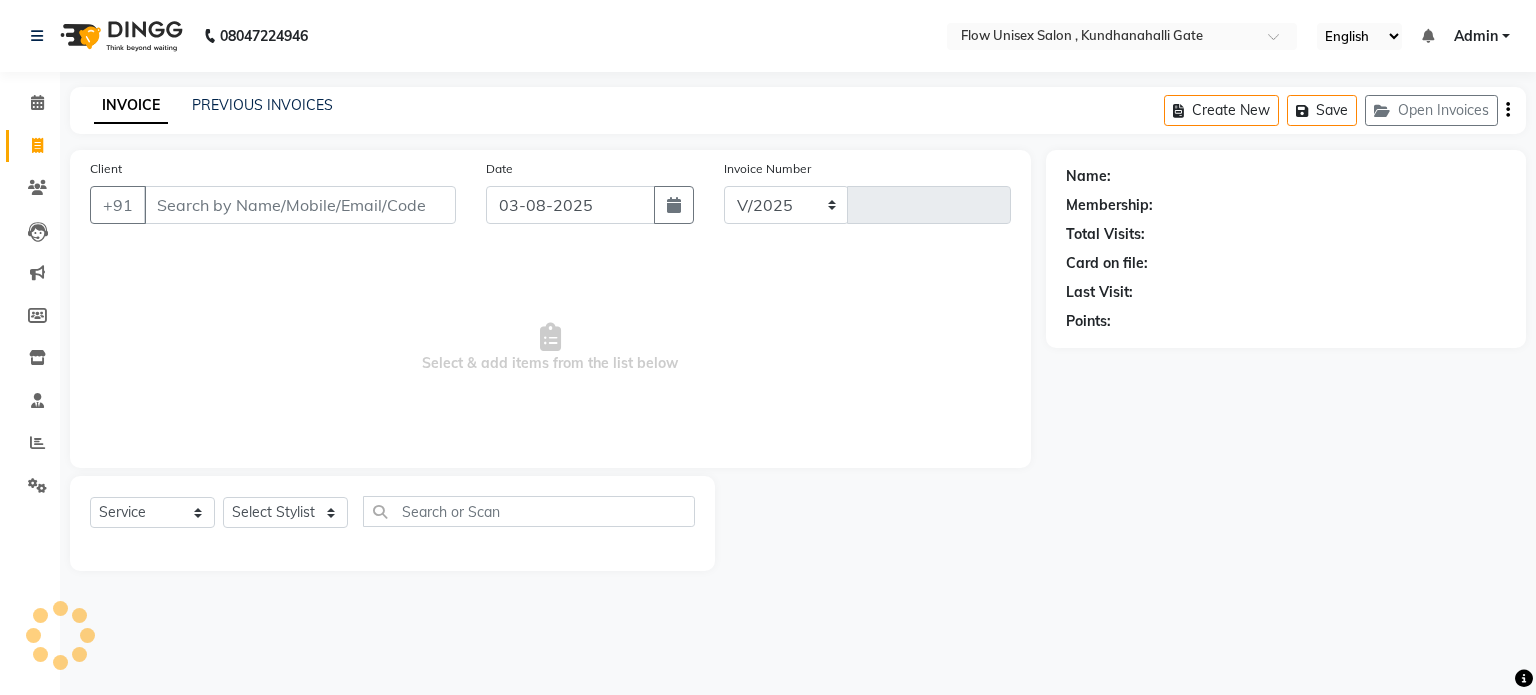 type on "4667" 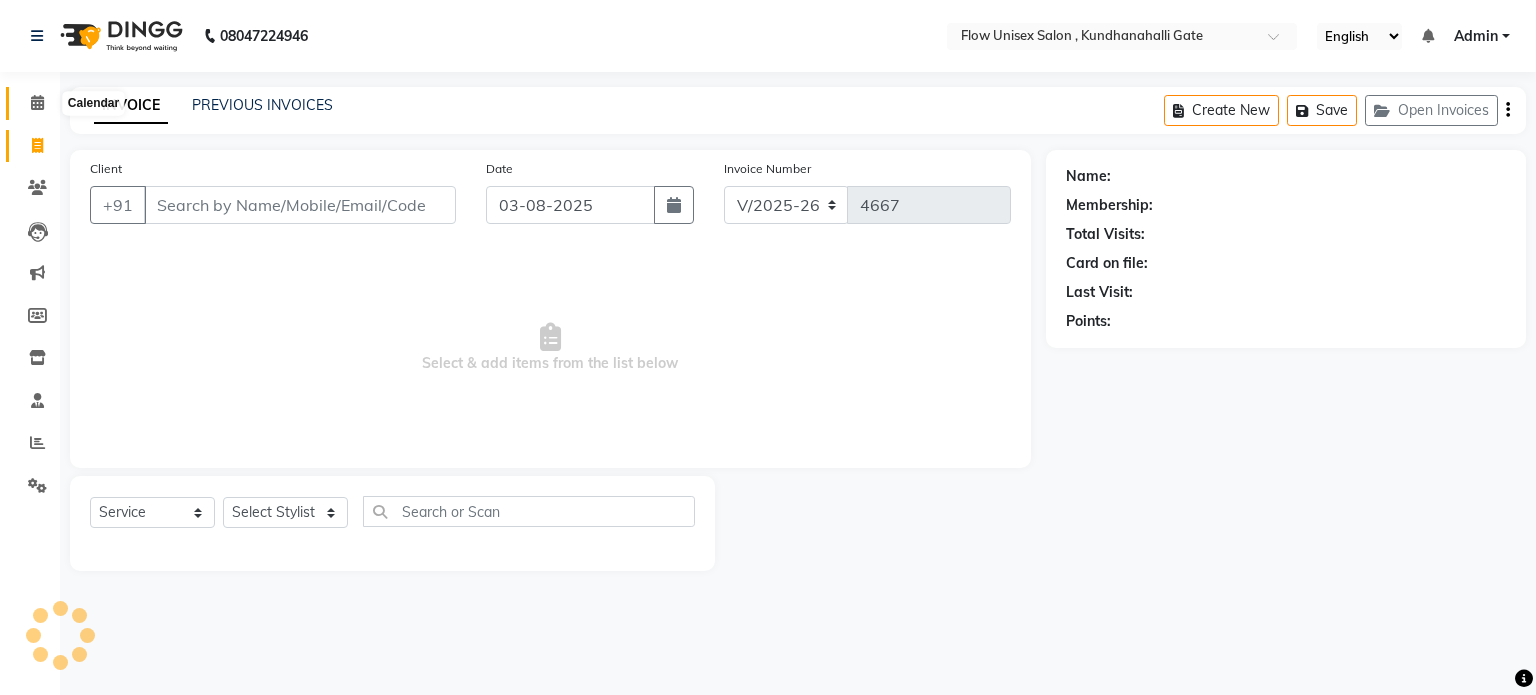 click 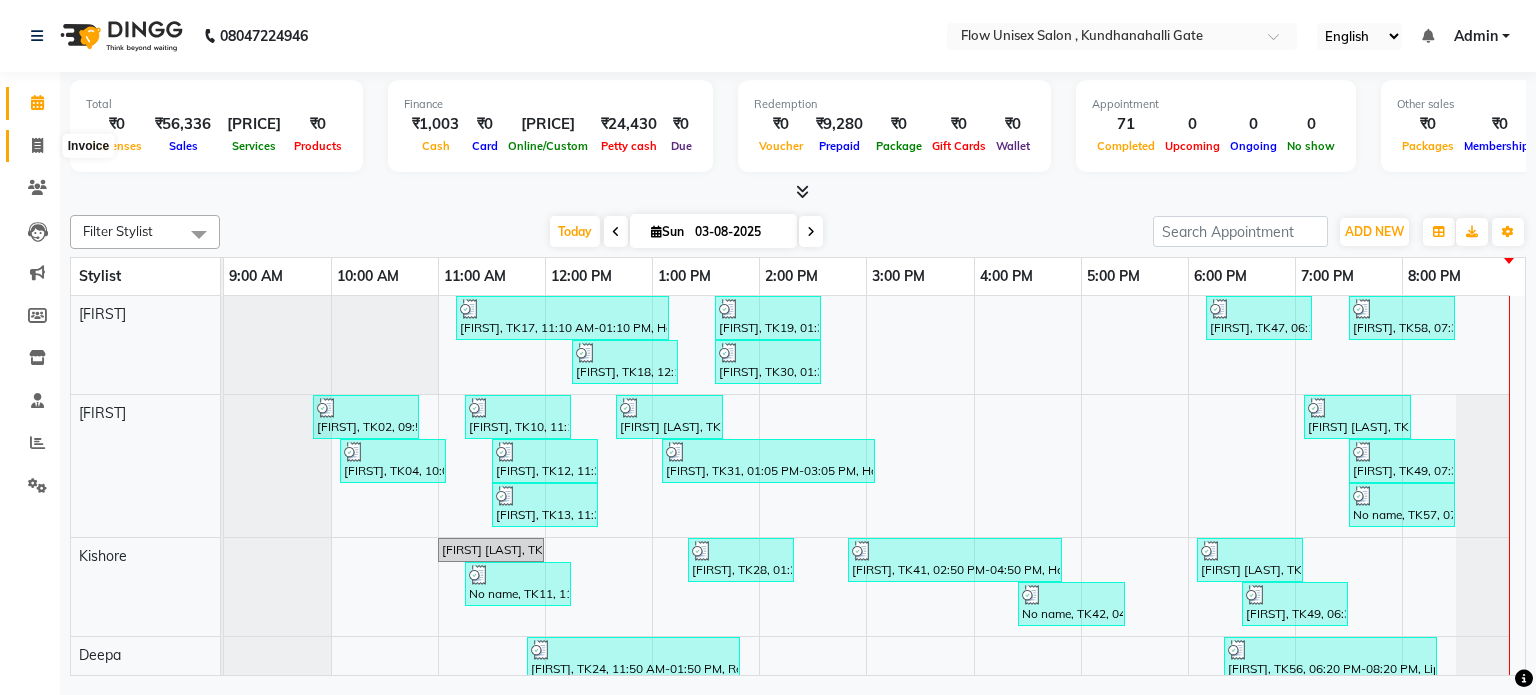 click 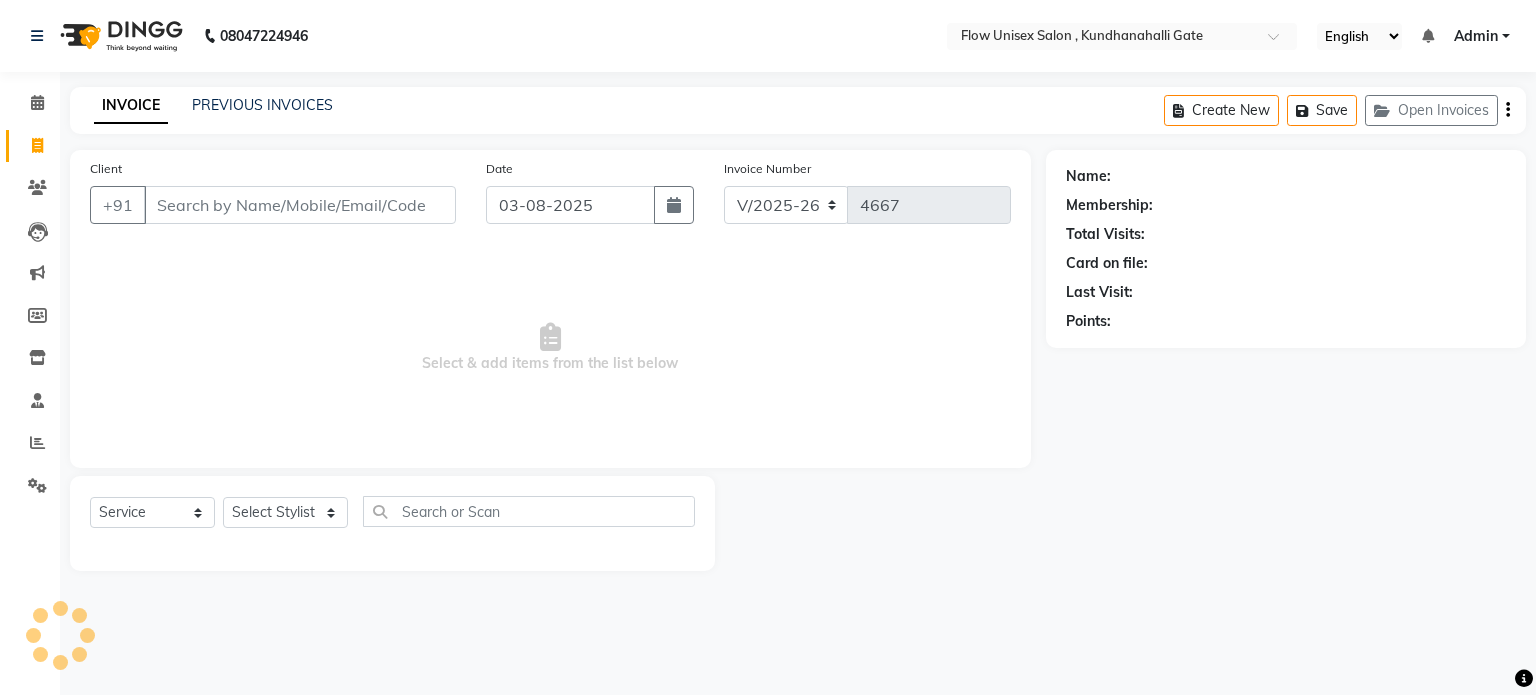 click on "Client" at bounding box center [300, 205] 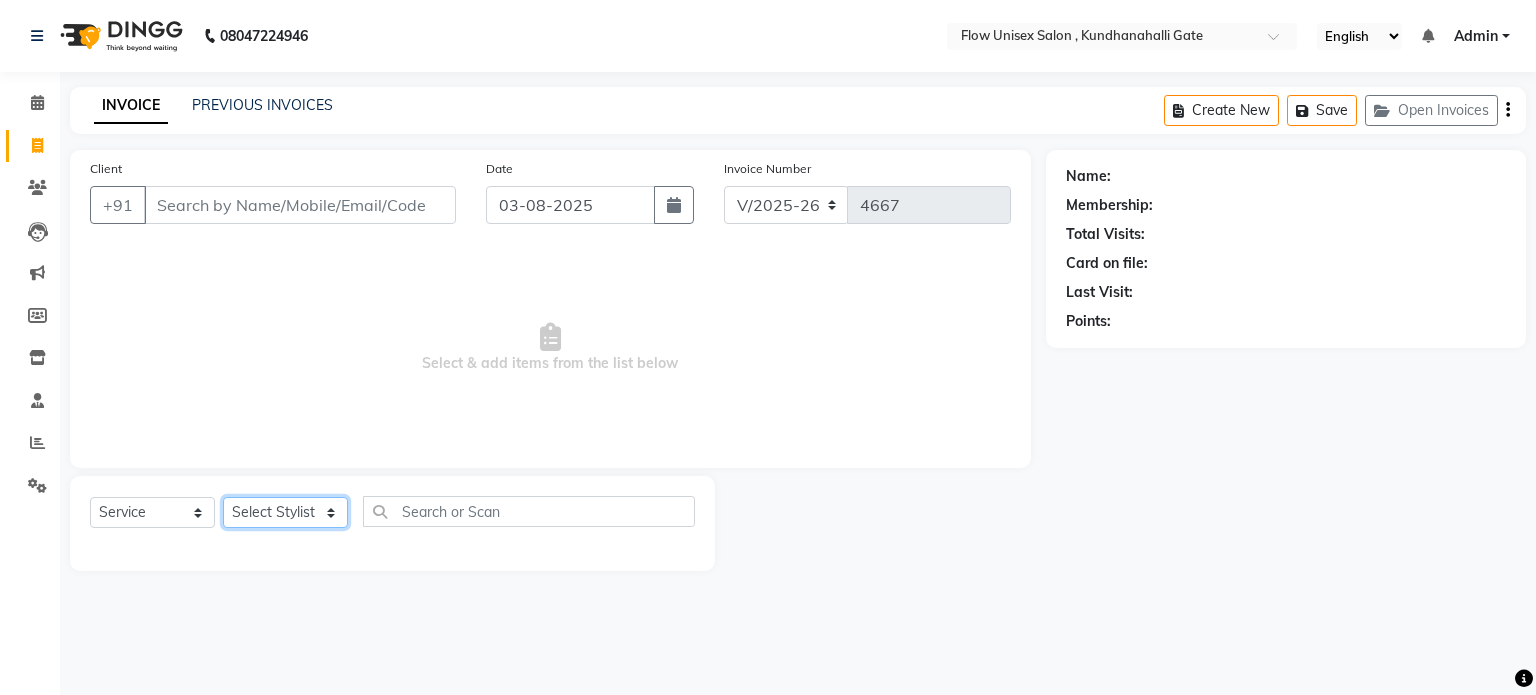 click on "Select Stylist arman Deepa emlen jaseem Kishore Manjila monika debbarma Mustafa Nijamuddin Salmani Saluka Rai Sonu khan Thapa Geeta udhaya kumar M Vishnu Bhati" 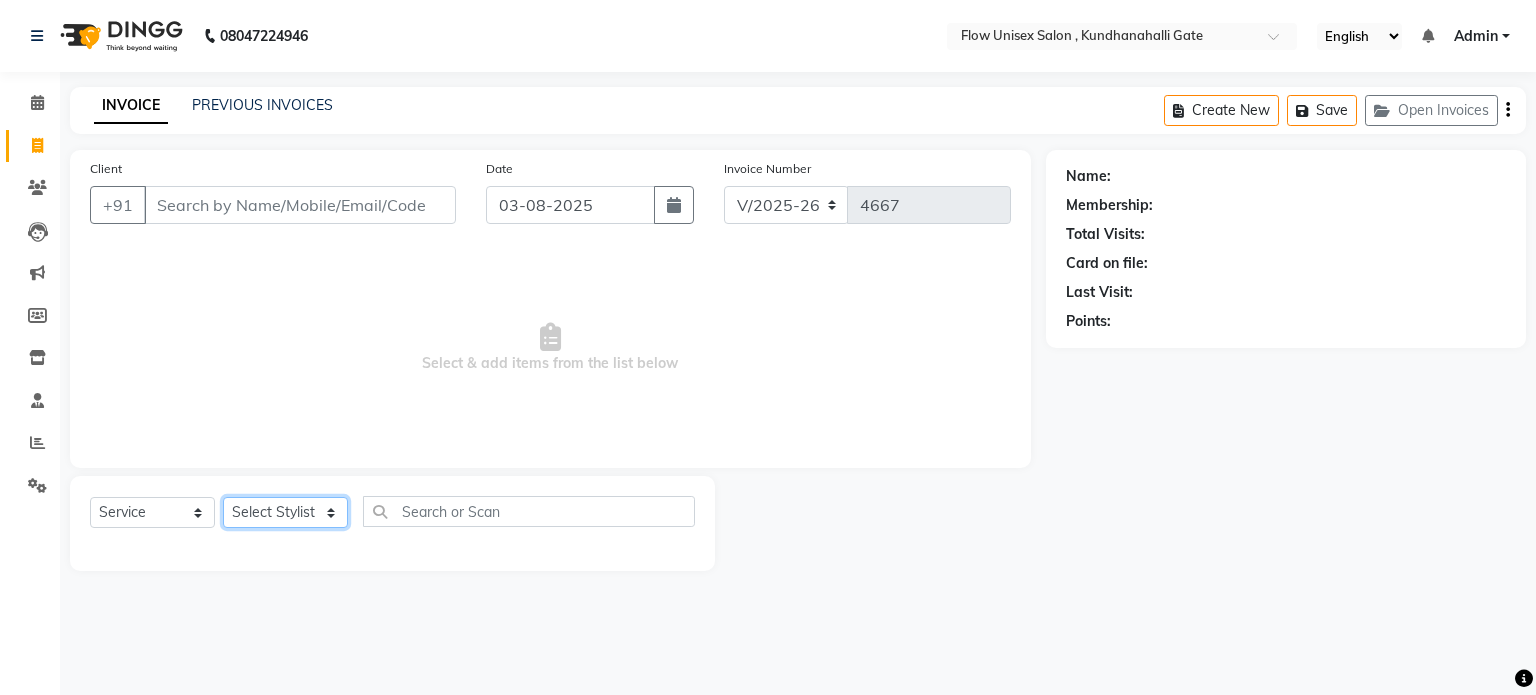select on "[NUMBER]" 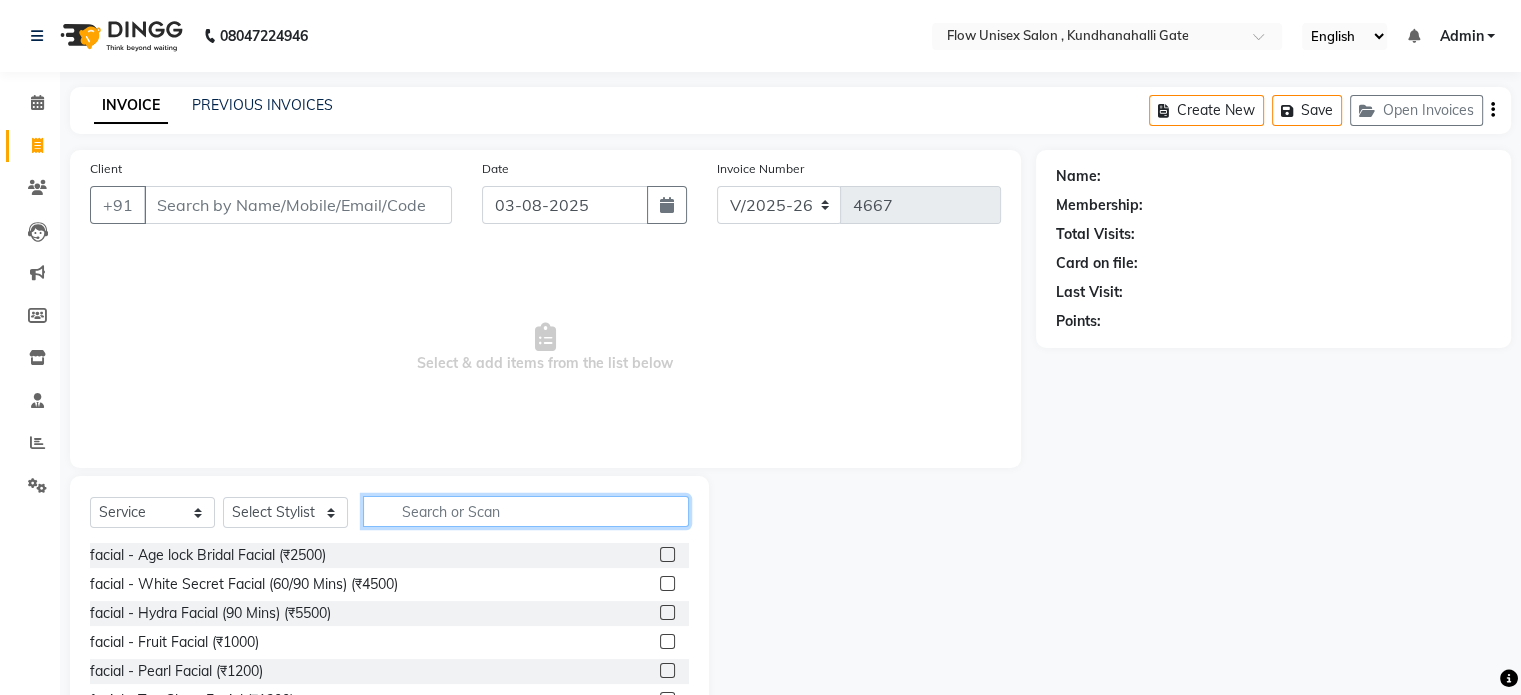 click 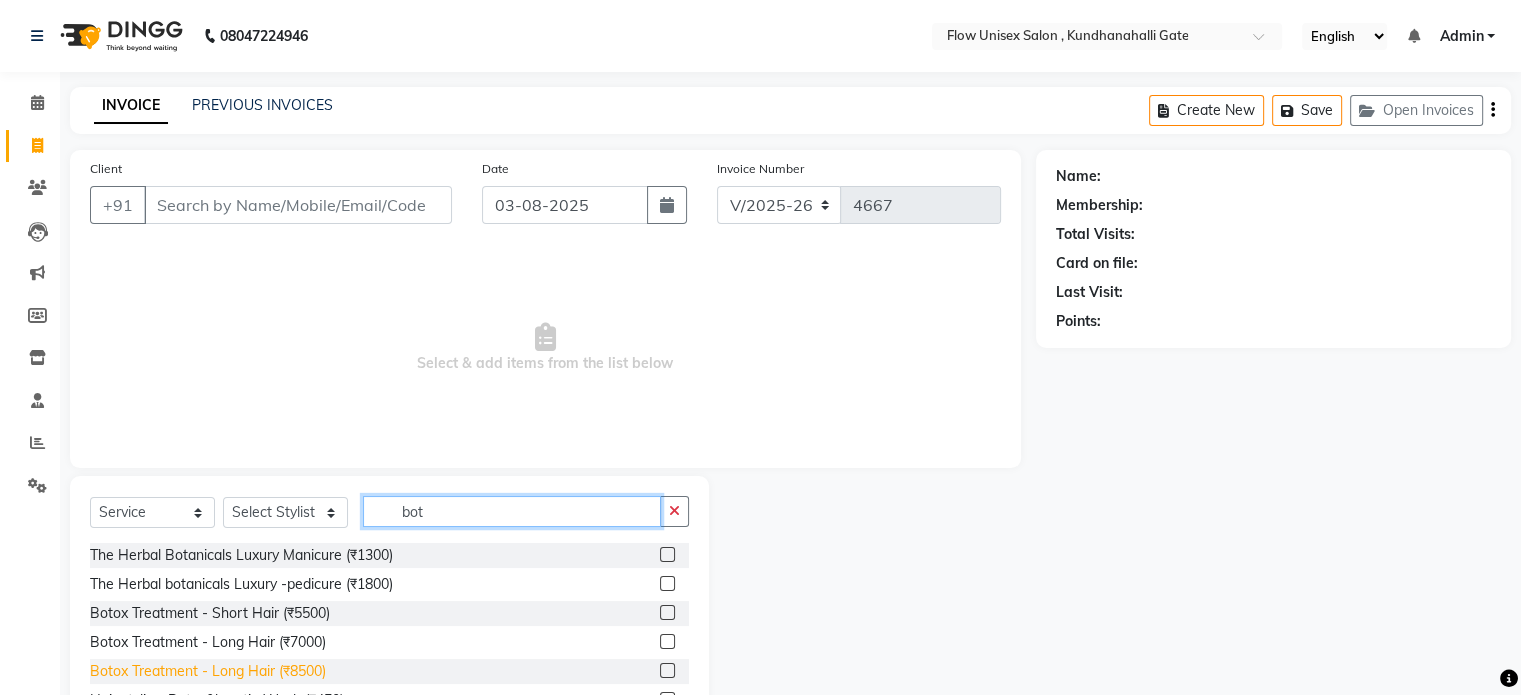 type on "bot" 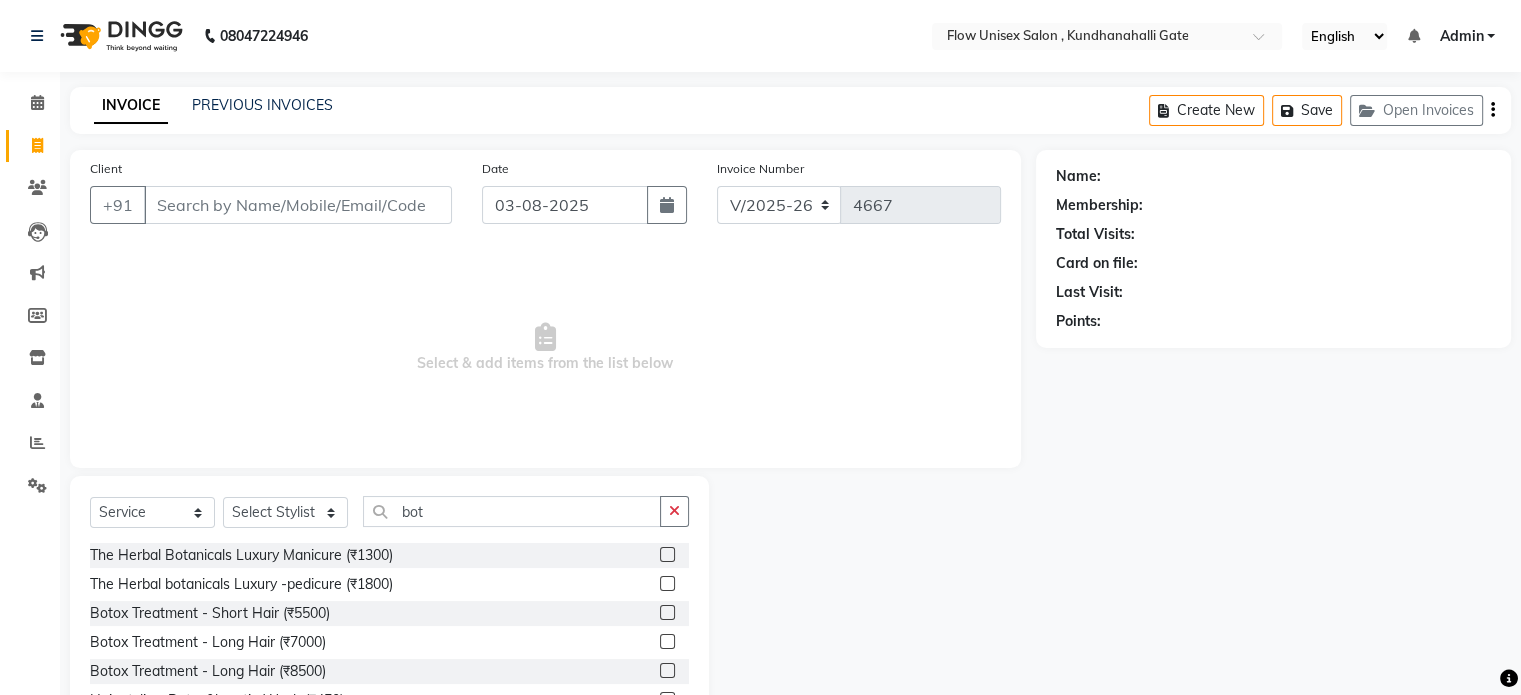 drag, startPoint x: 285, startPoint y: 668, endPoint x: 405, endPoint y: 543, distance: 173.27724 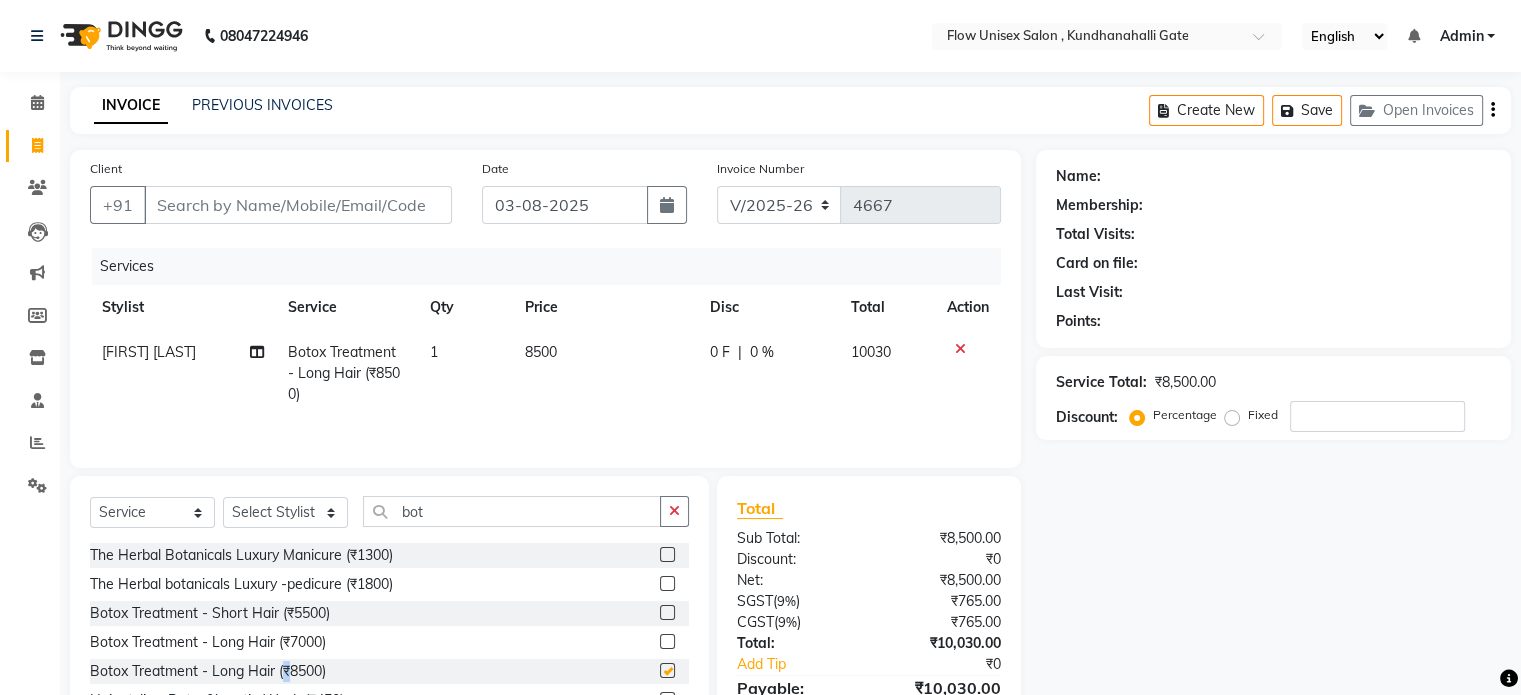 checkbox on "false" 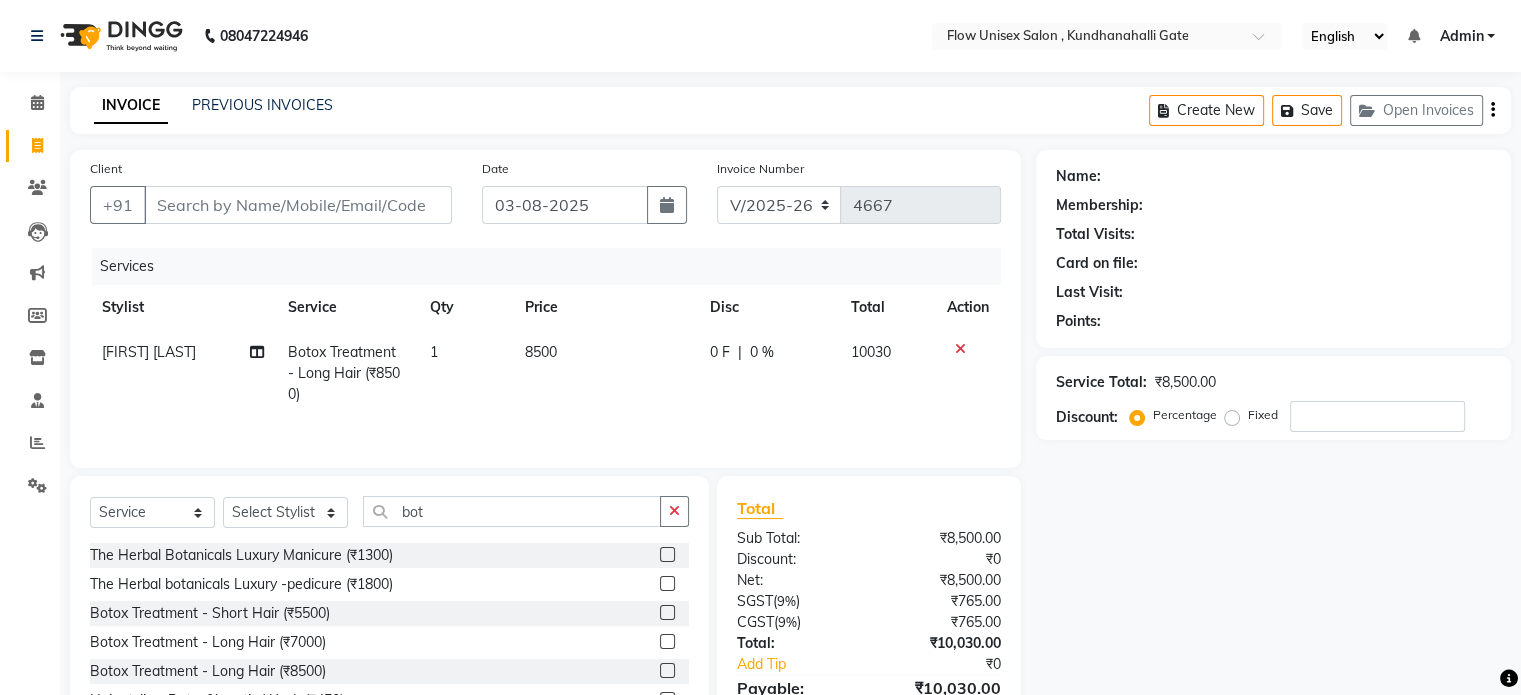 click on "8500" 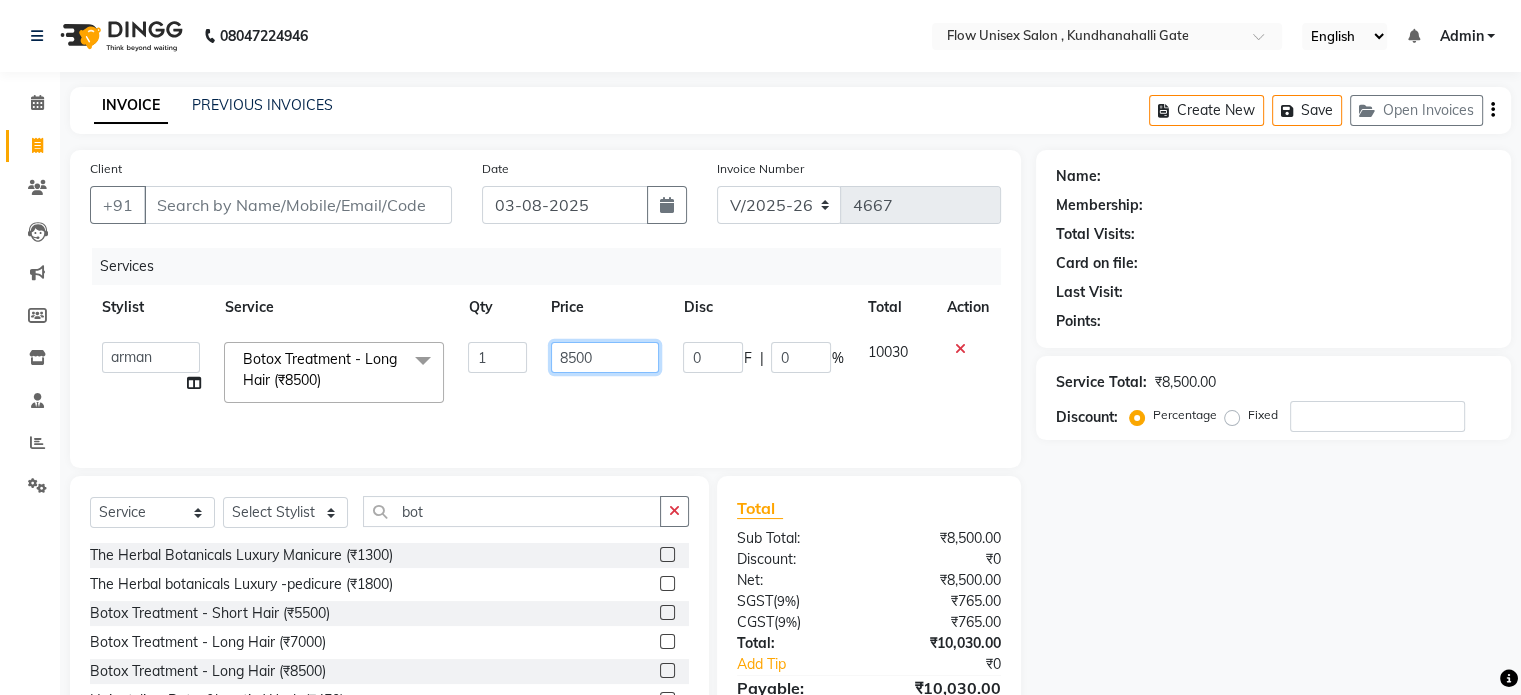 click on "8500" 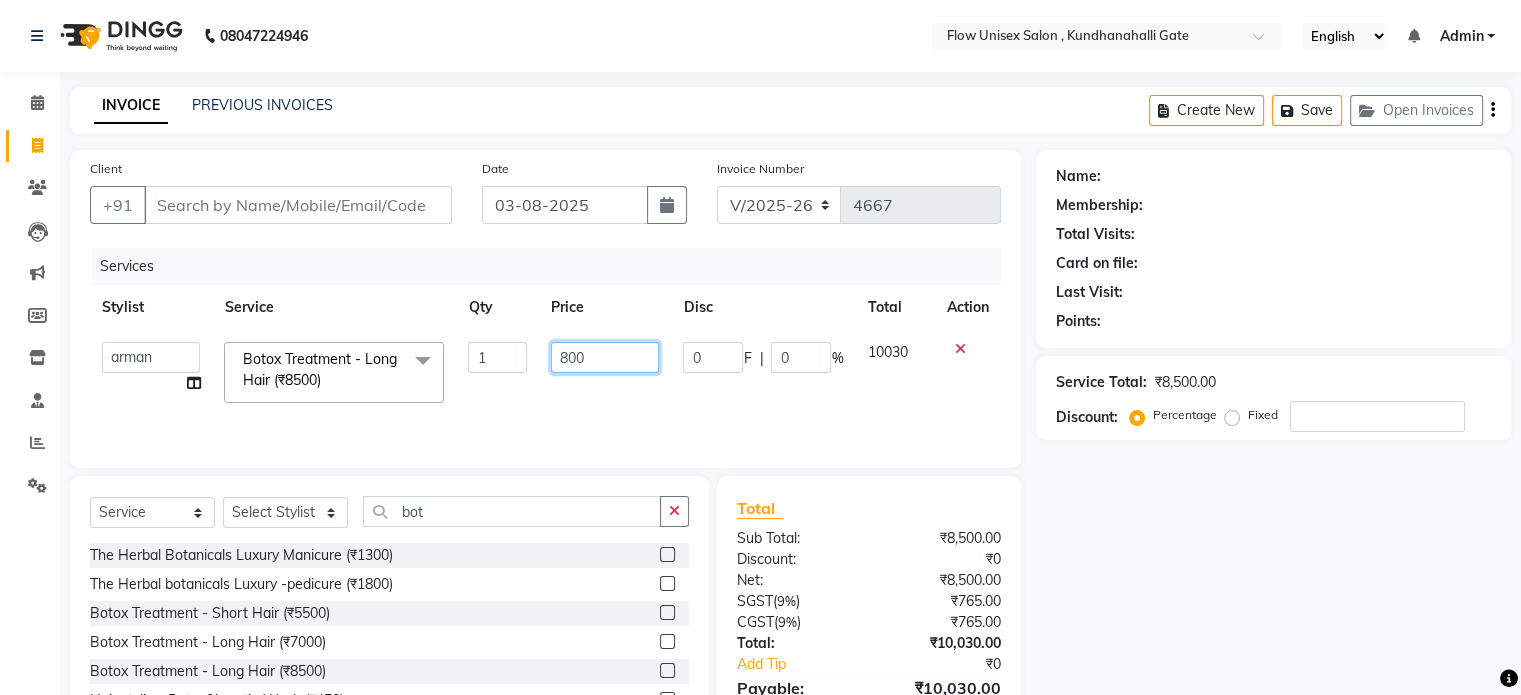type on "8000" 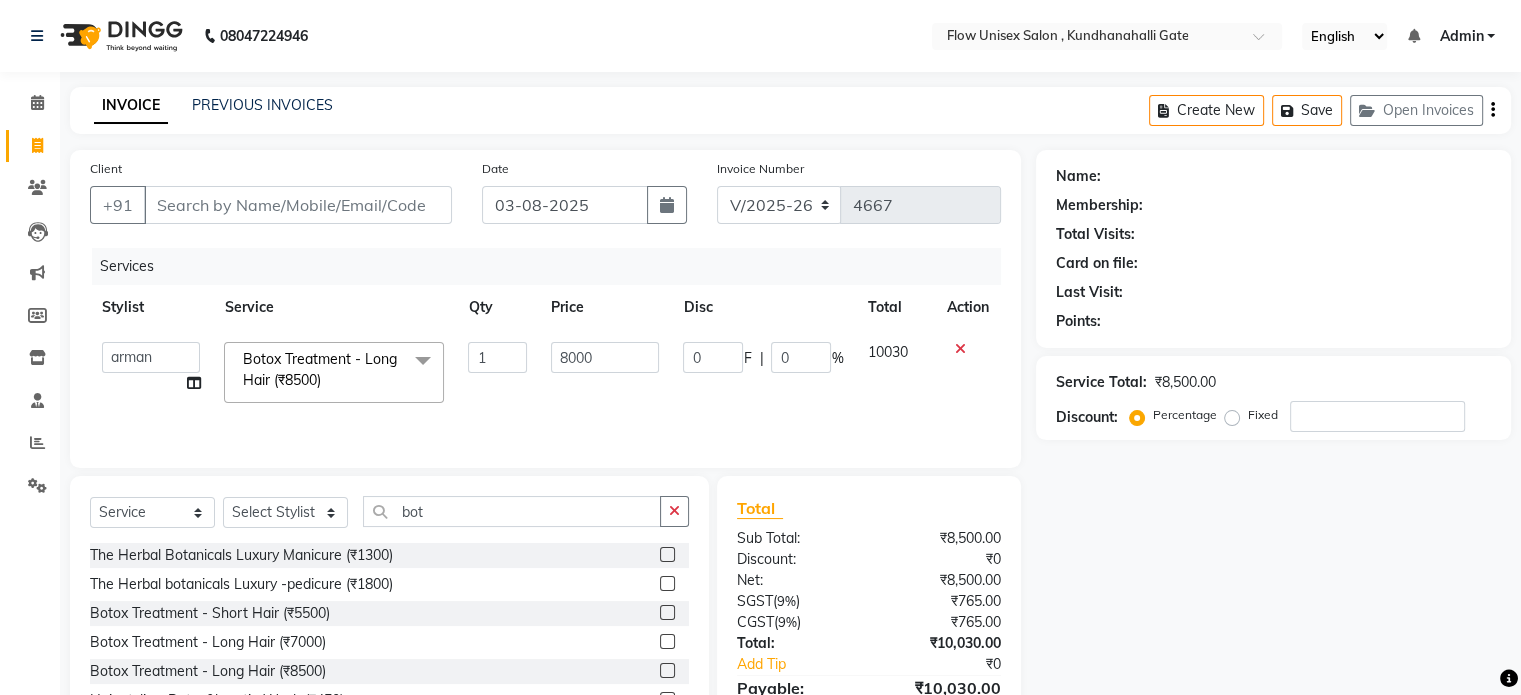 click on "8000" 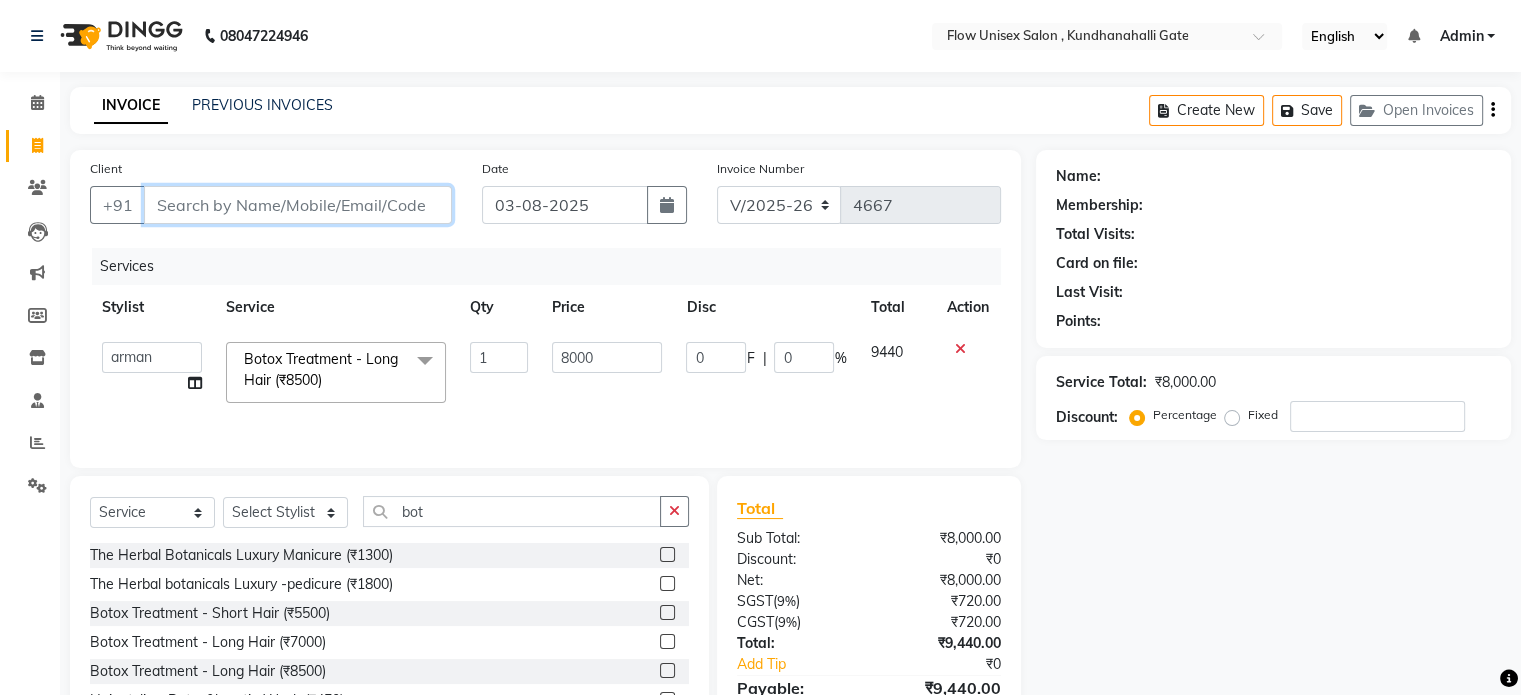click on "Client" at bounding box center [298, 205] 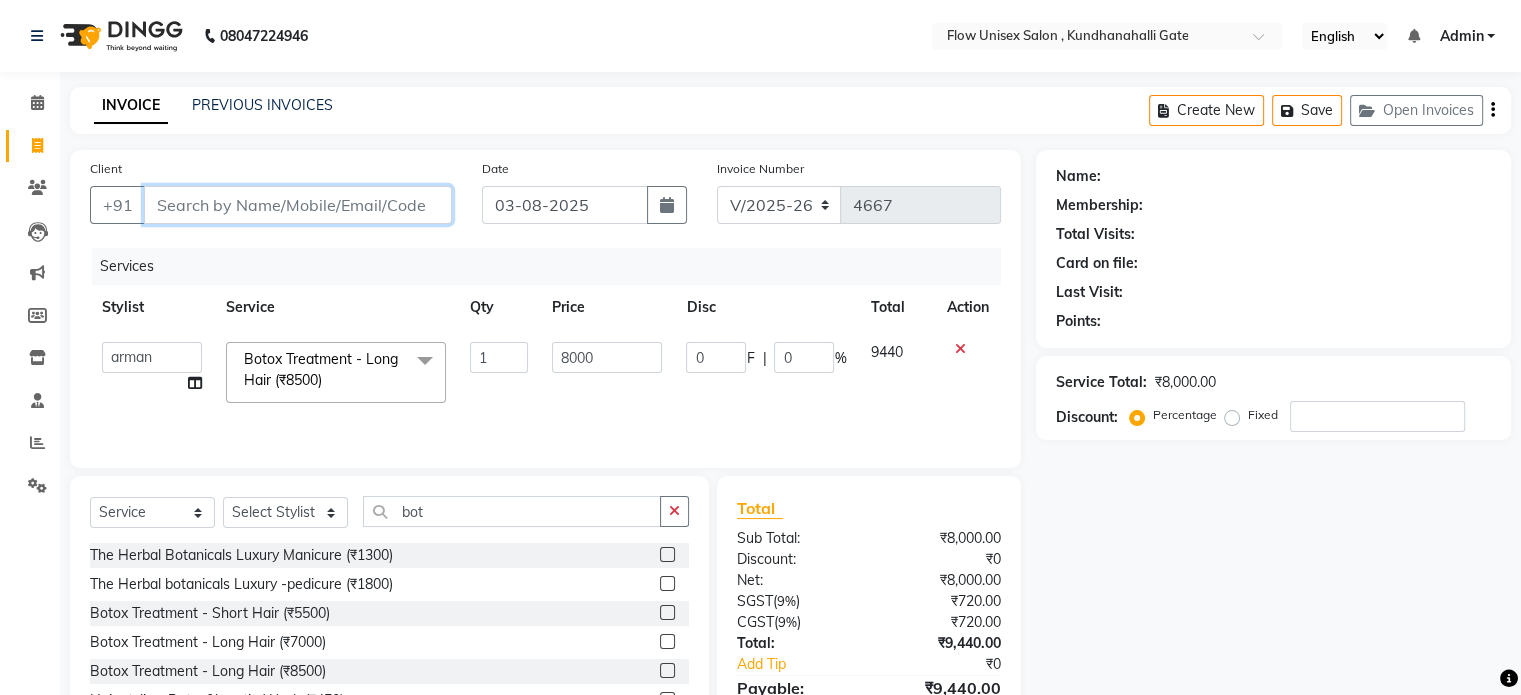type on "9" 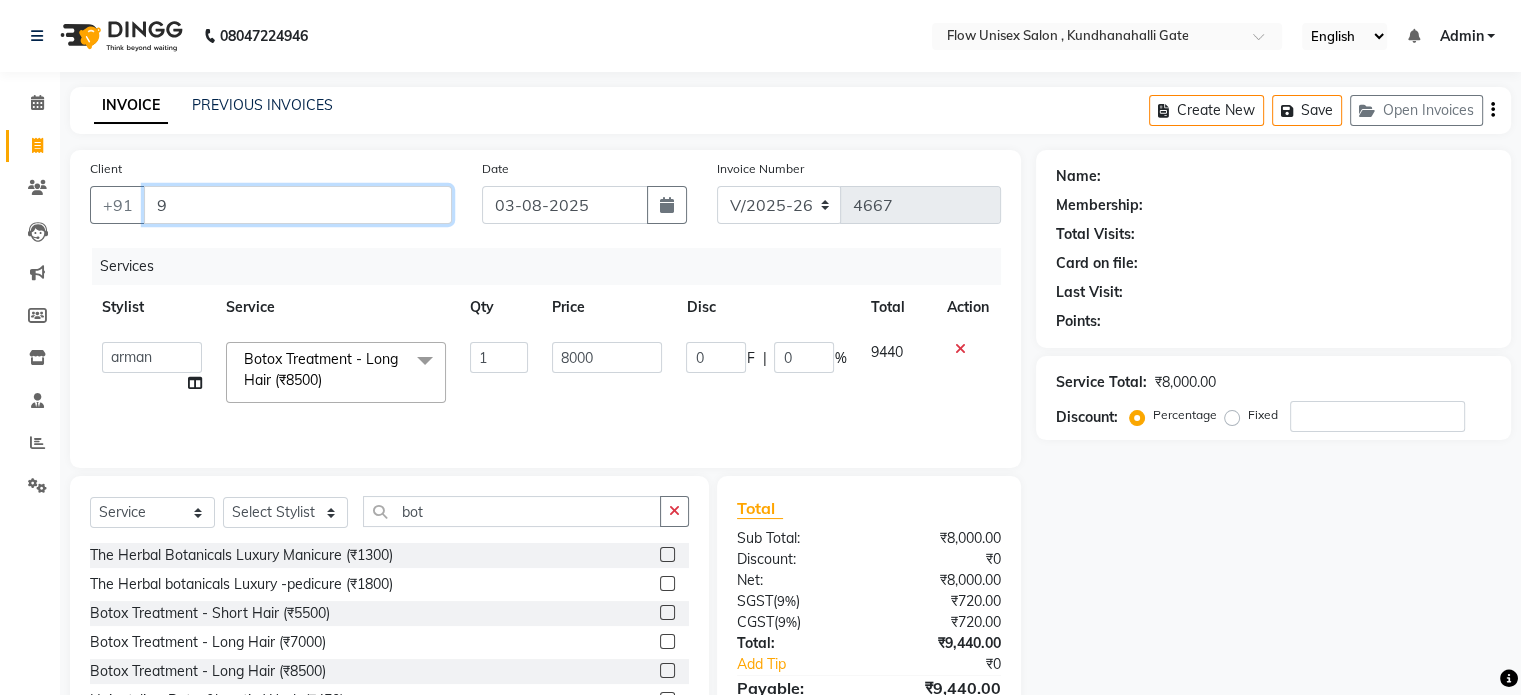type on "0" 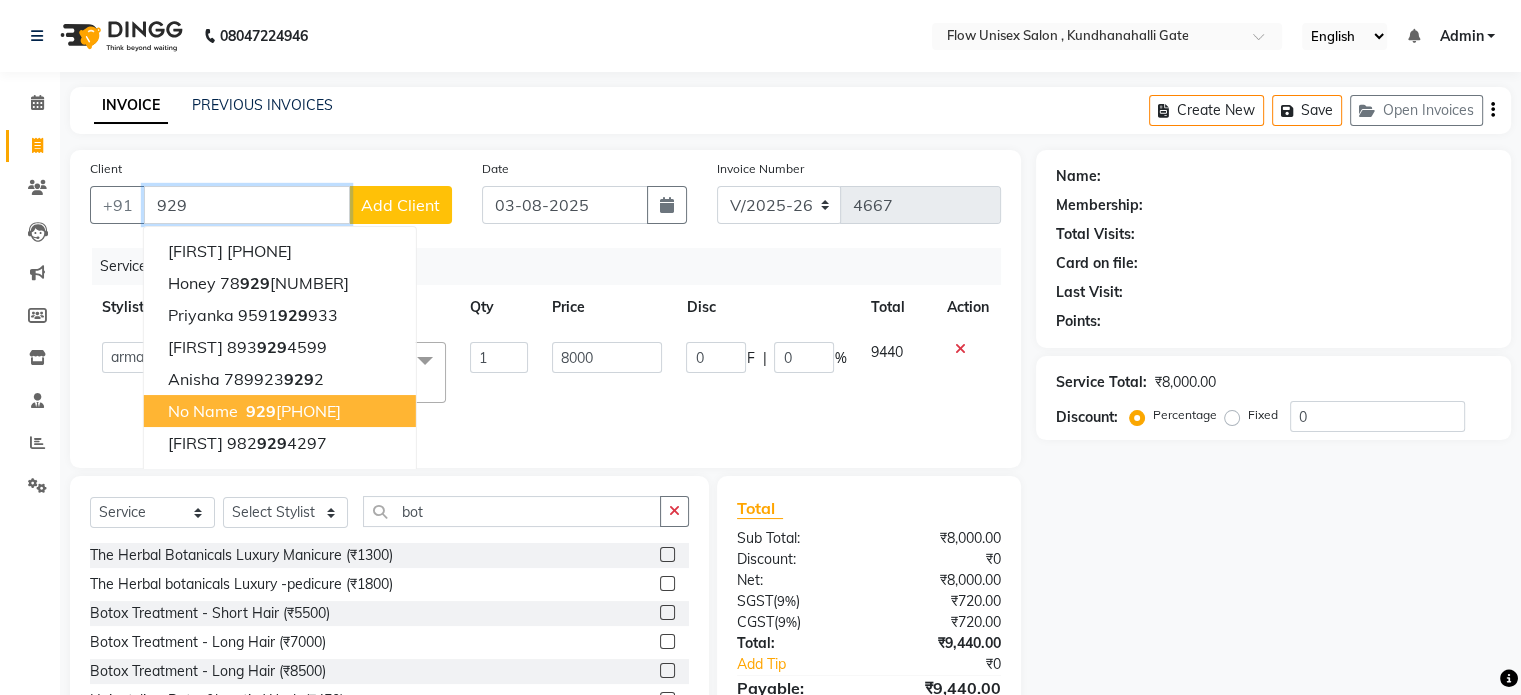 click on "929" at bounding box center (261, 411) 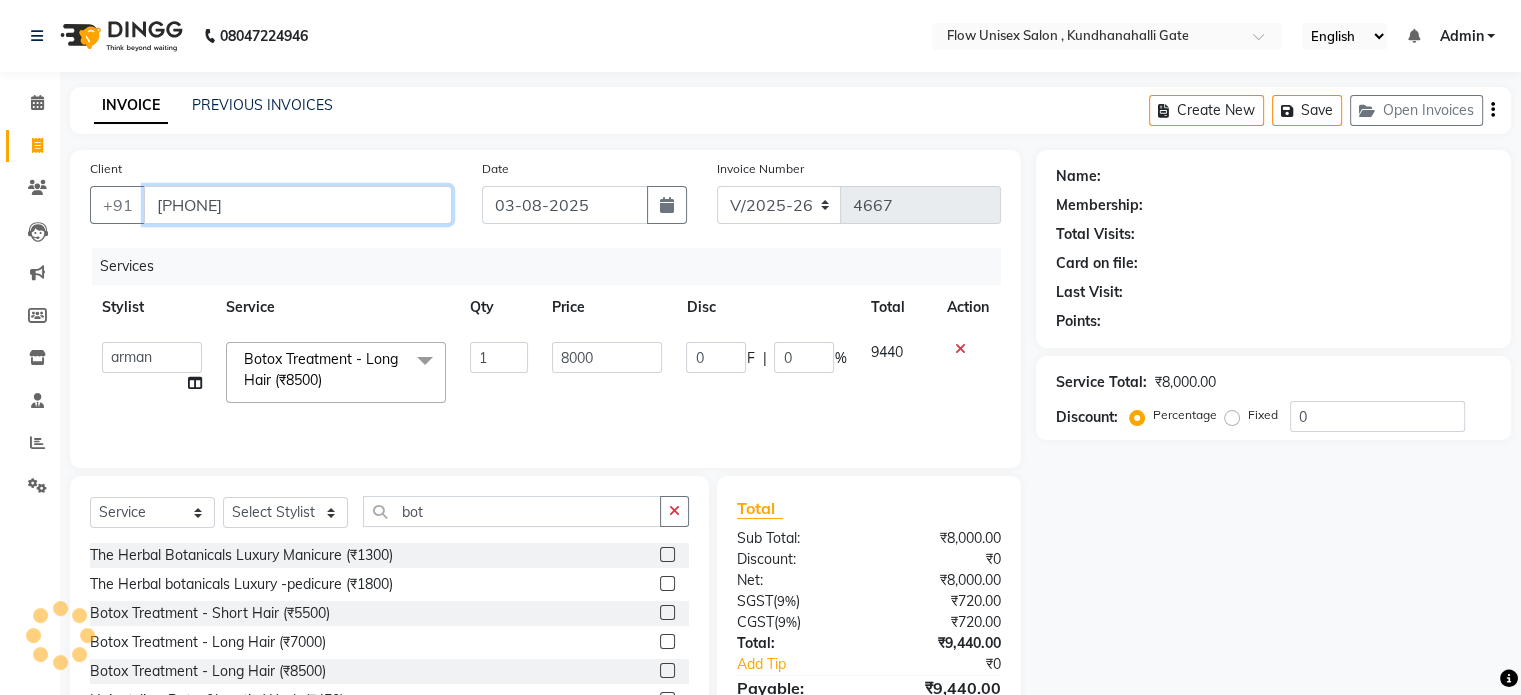 type on "[PHONE]" 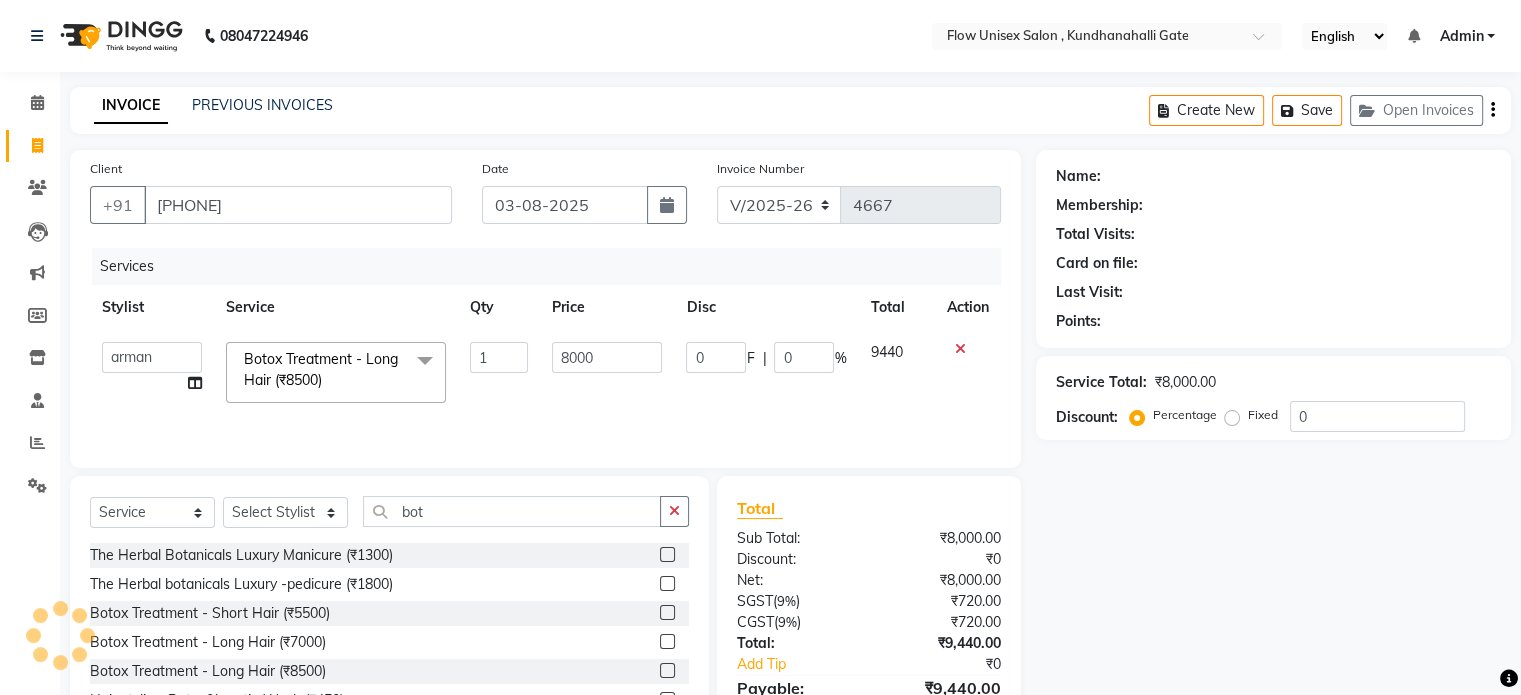 select on "1: Object" 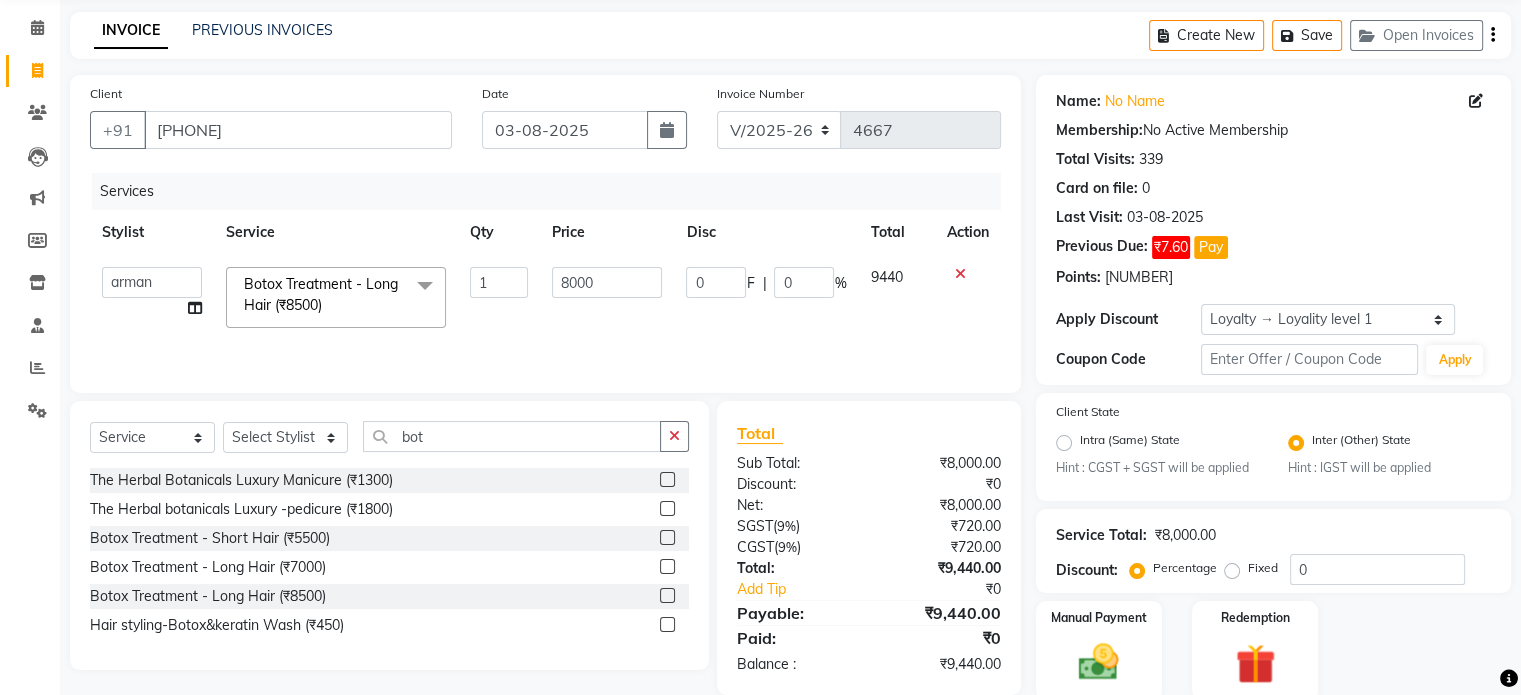 scroll, scrollTop: 153, scrollLeft: 0, axis: vertical 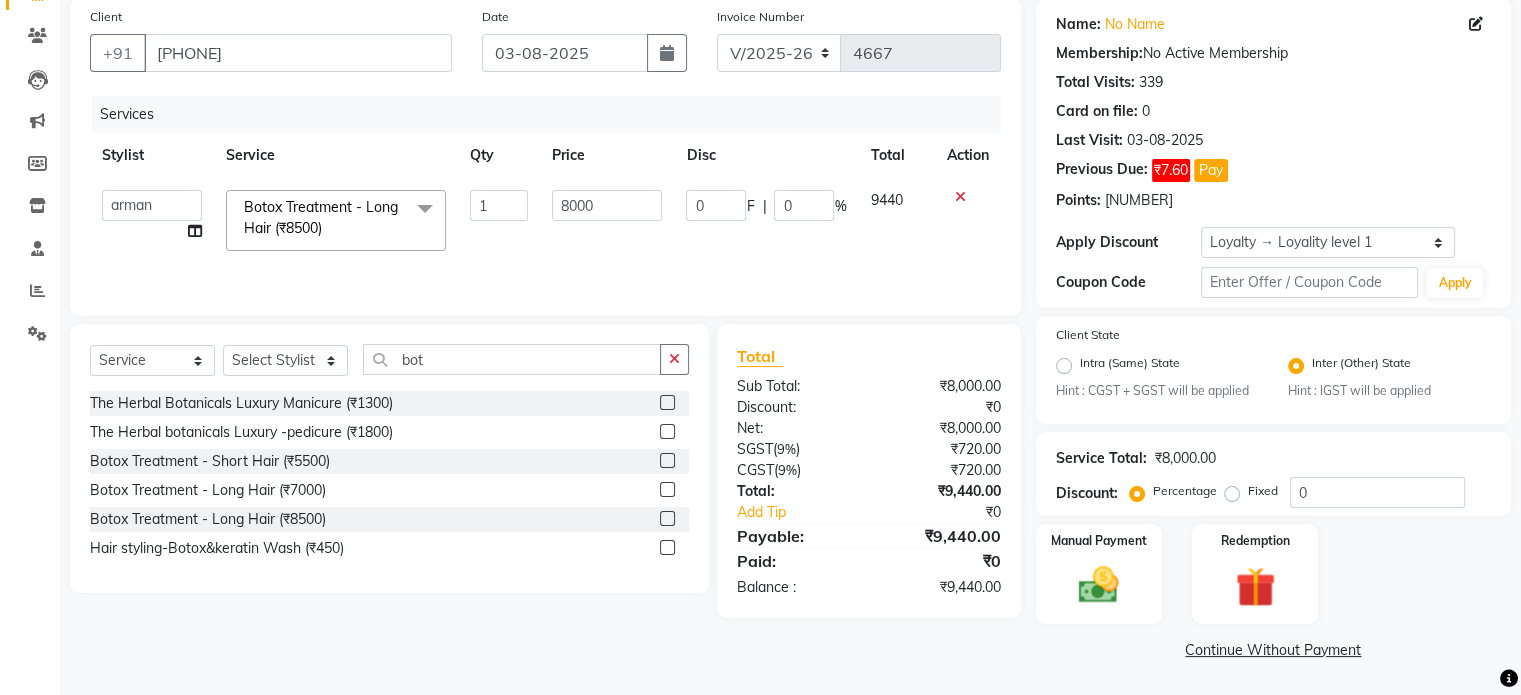 click on "Service Total:  ₹8,000.00  Discount:  Percentage   Fixed  0" 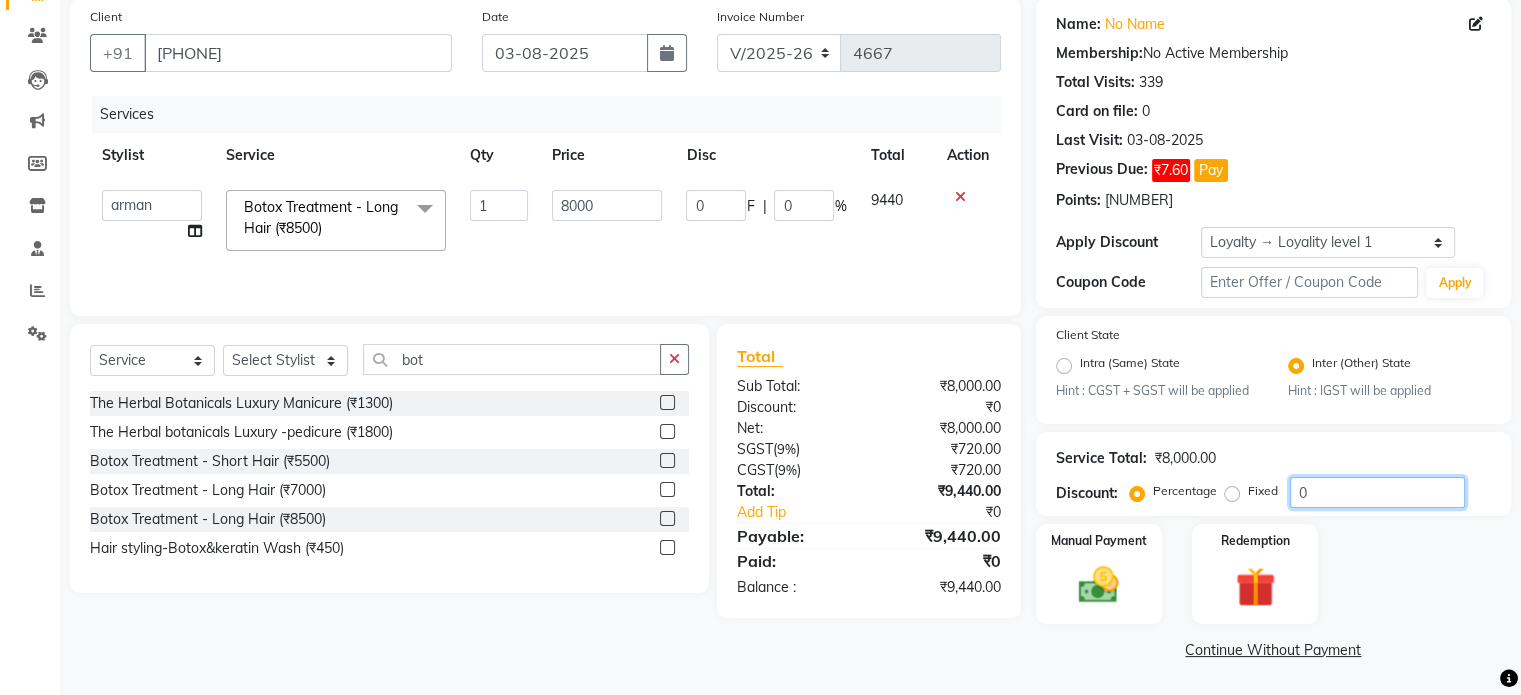 click on "0" 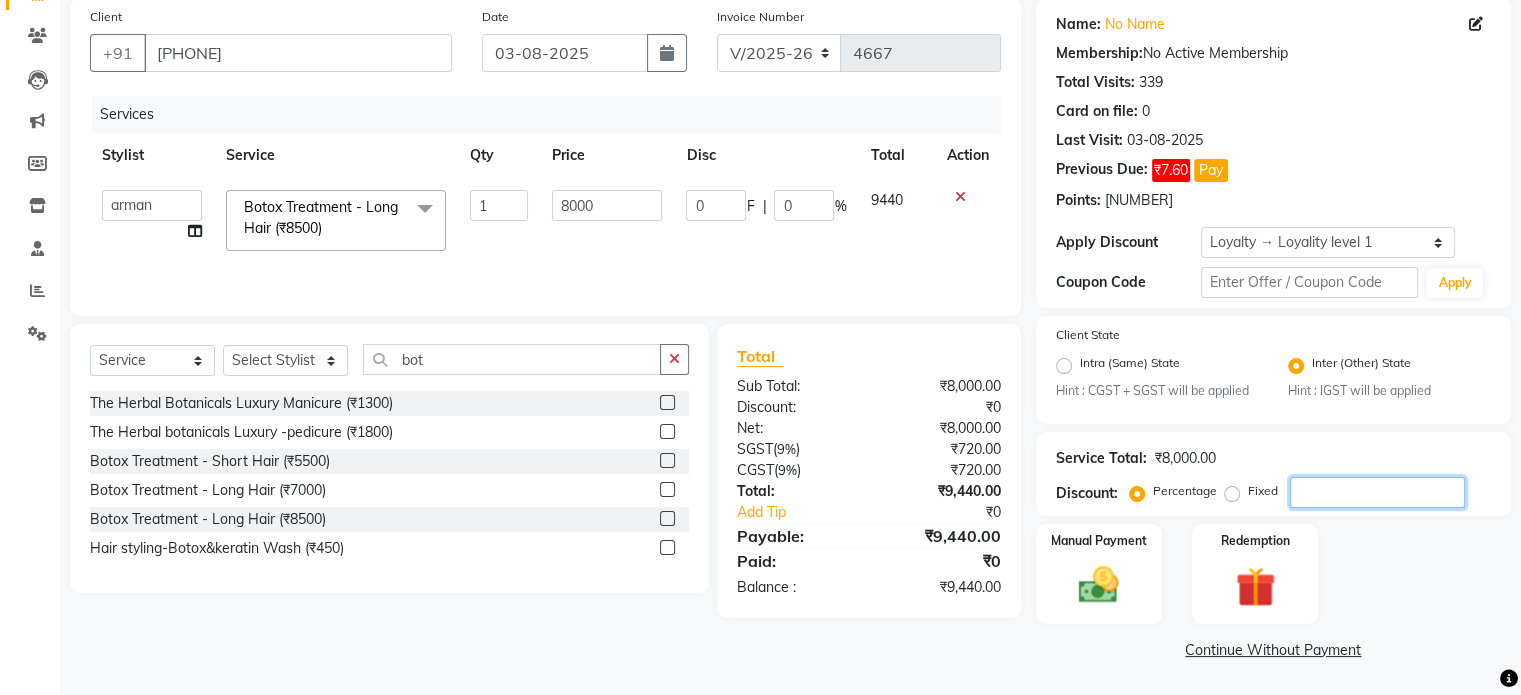 type on "1" 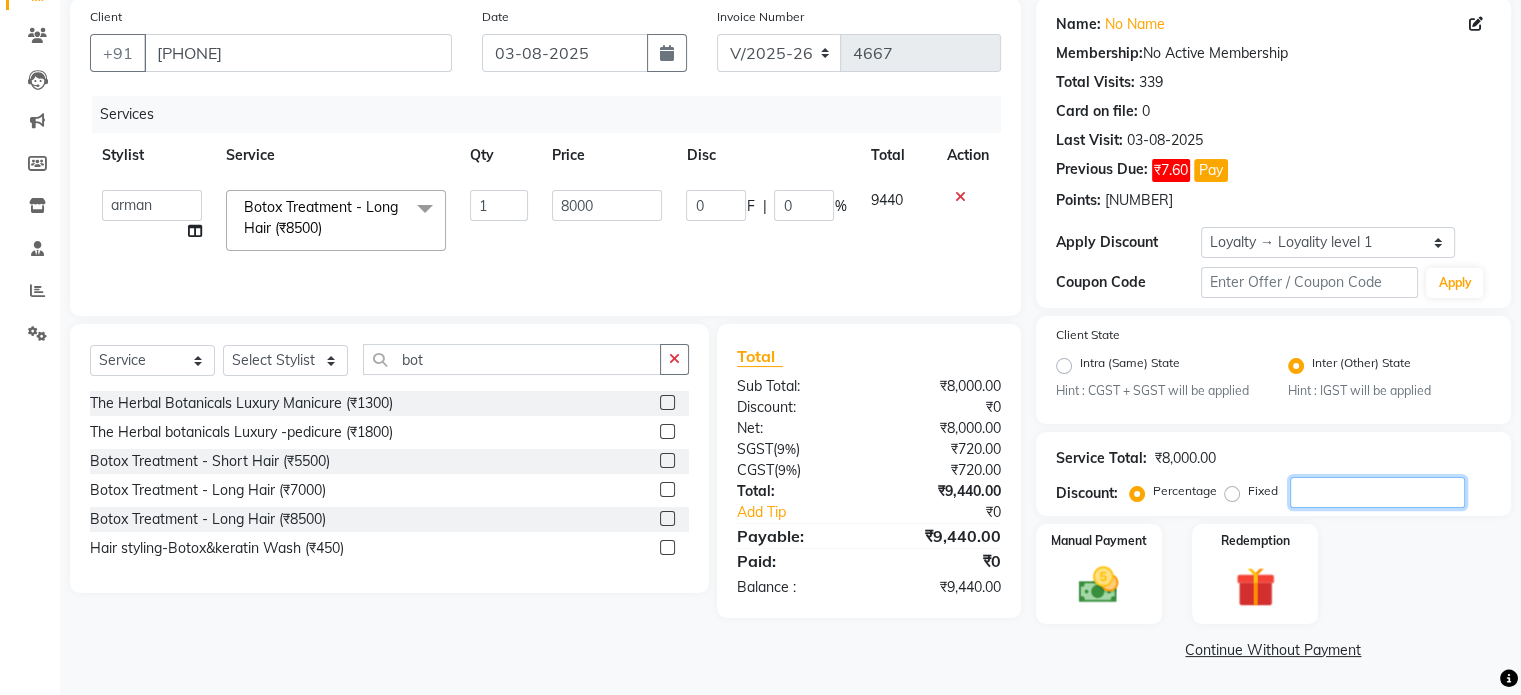 type on "80" 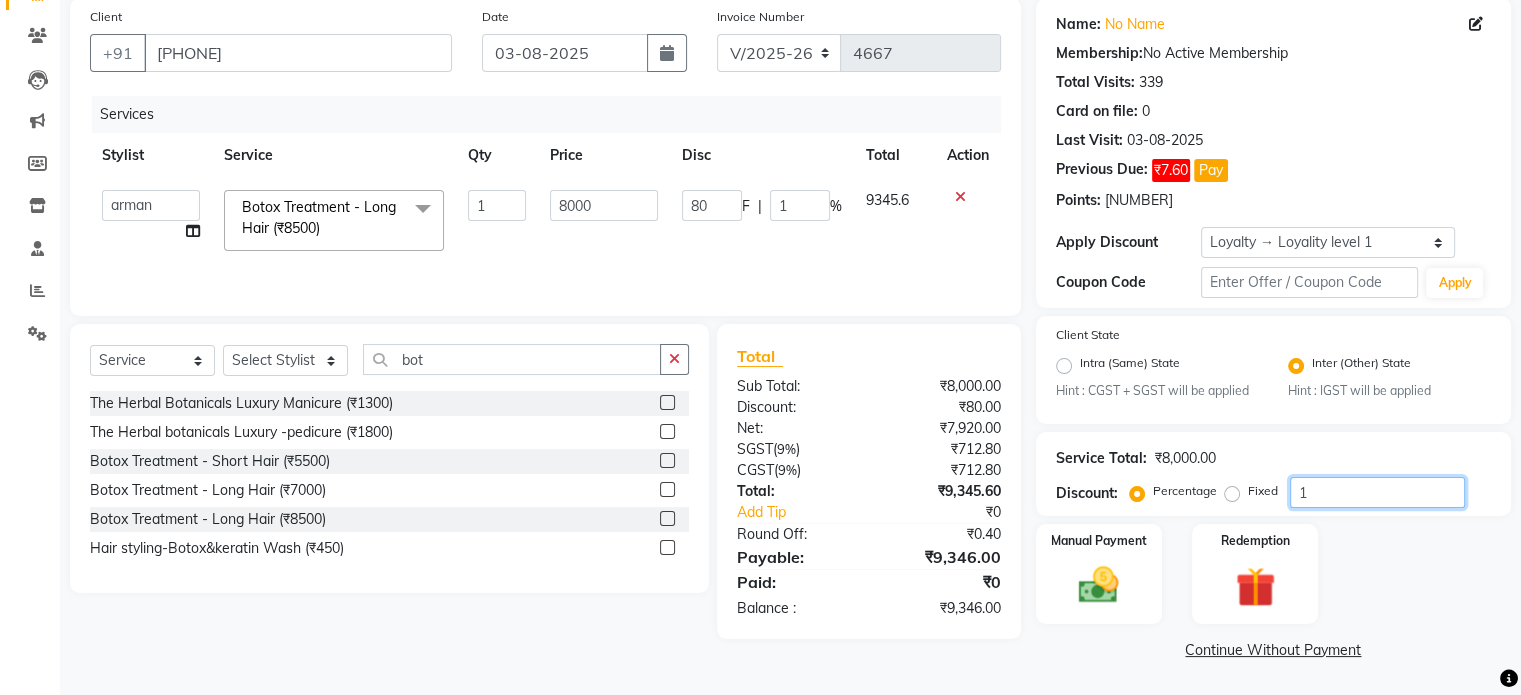 type on "15" 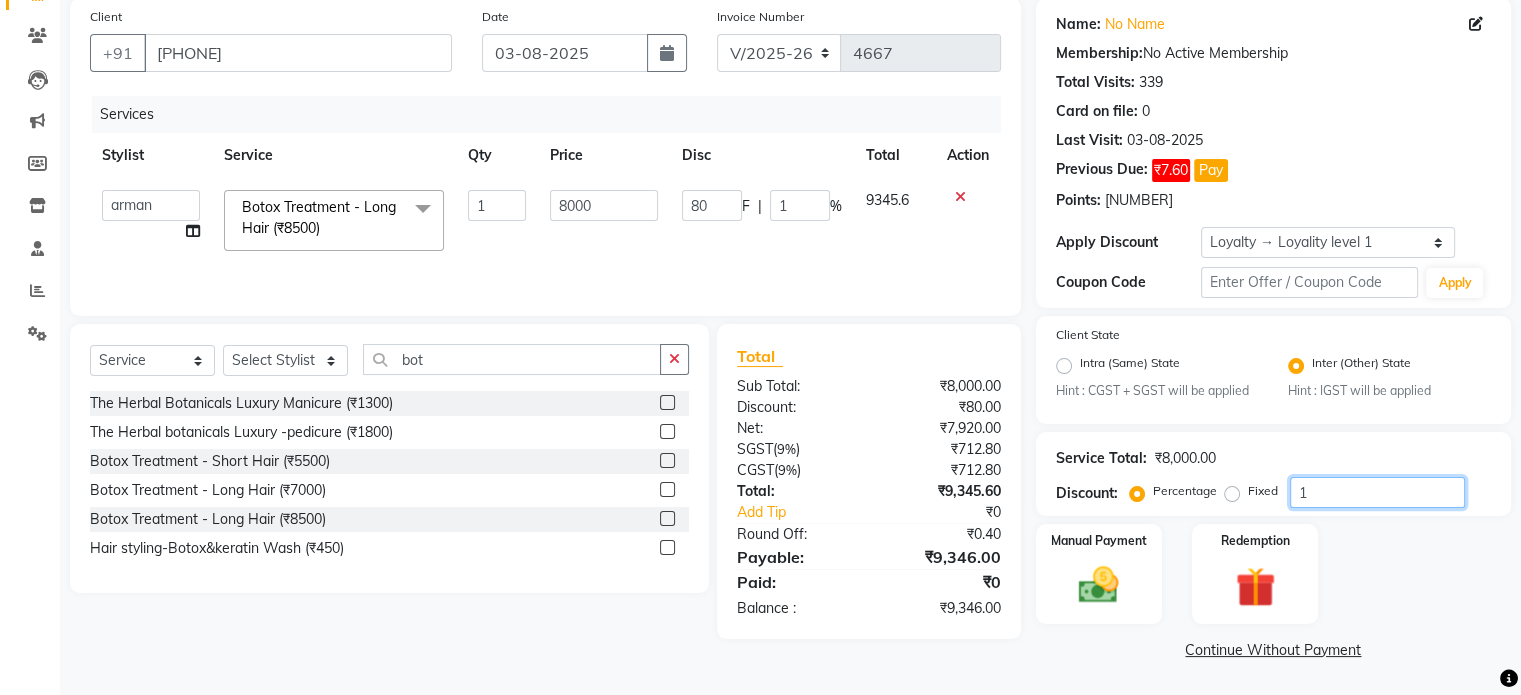 type on "1200" 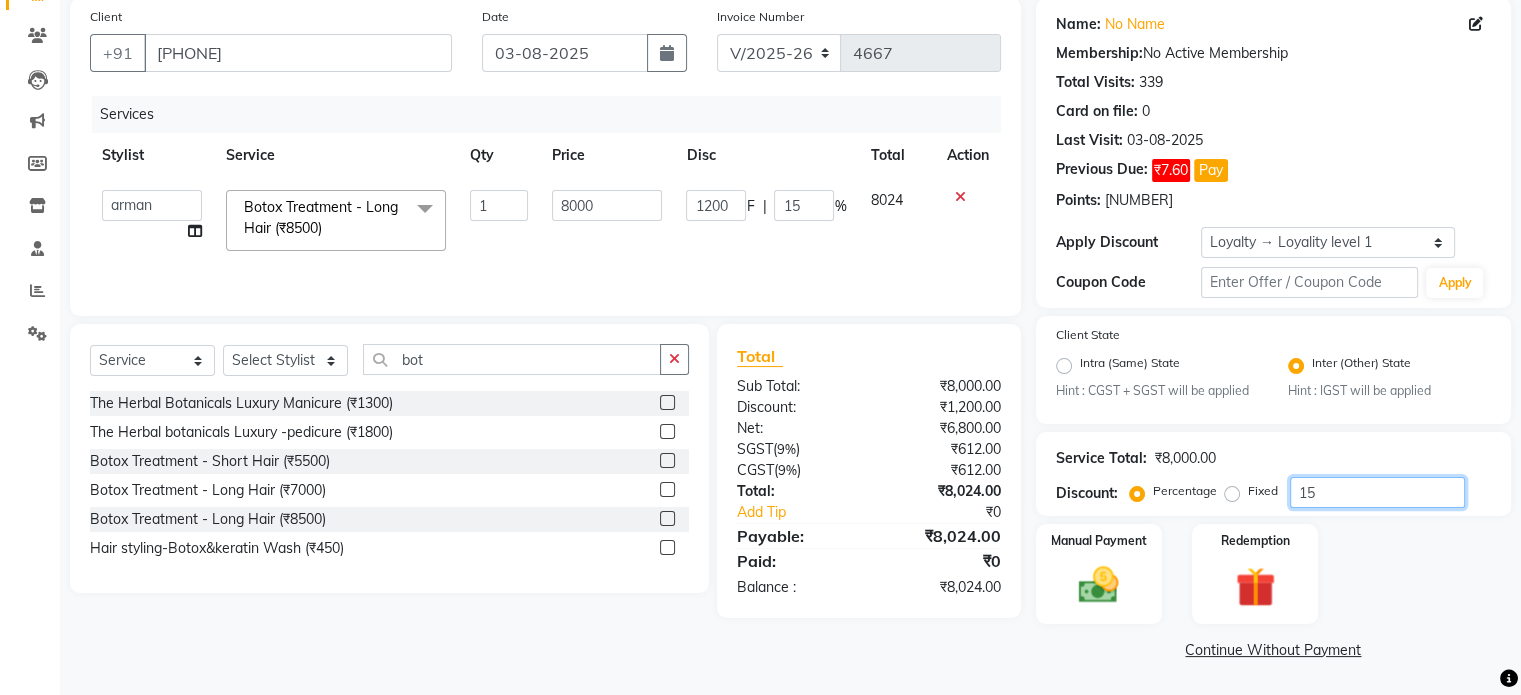 type on "1" 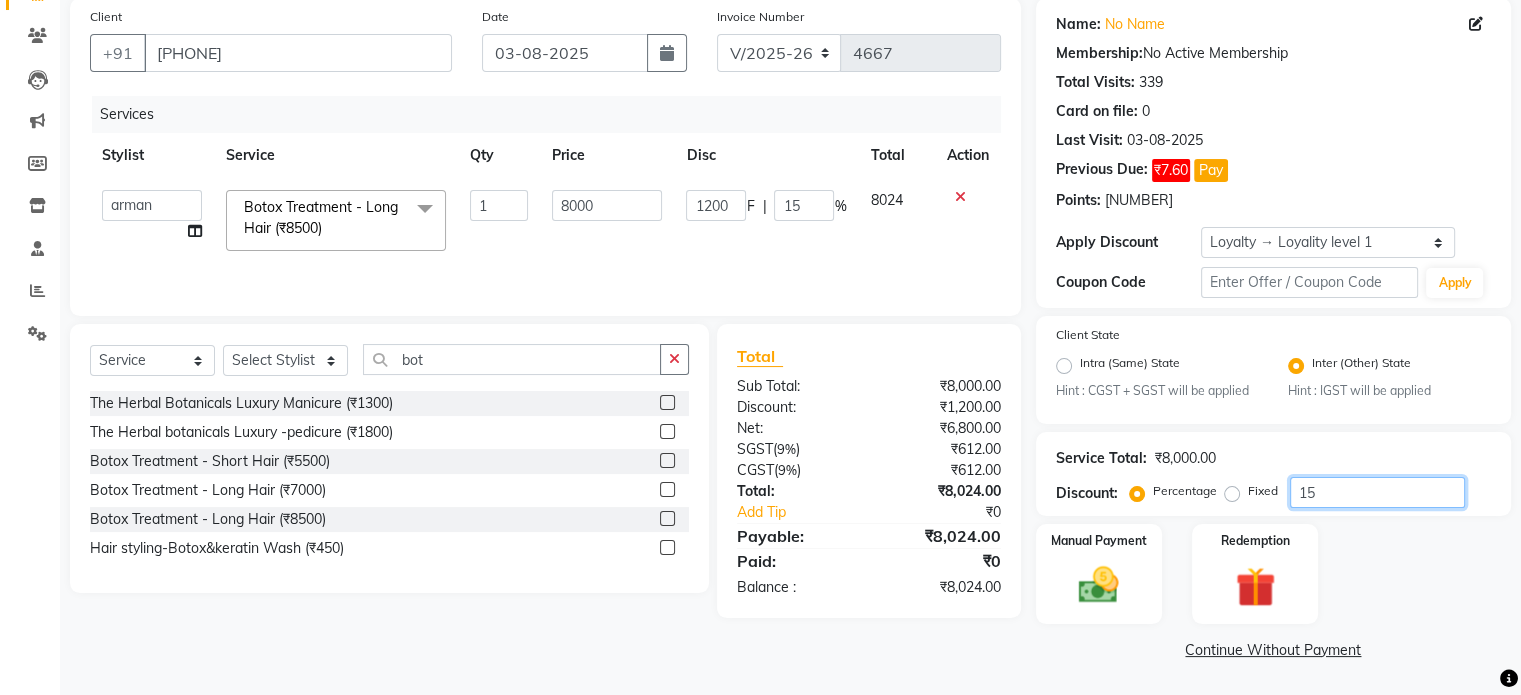 type on "80" 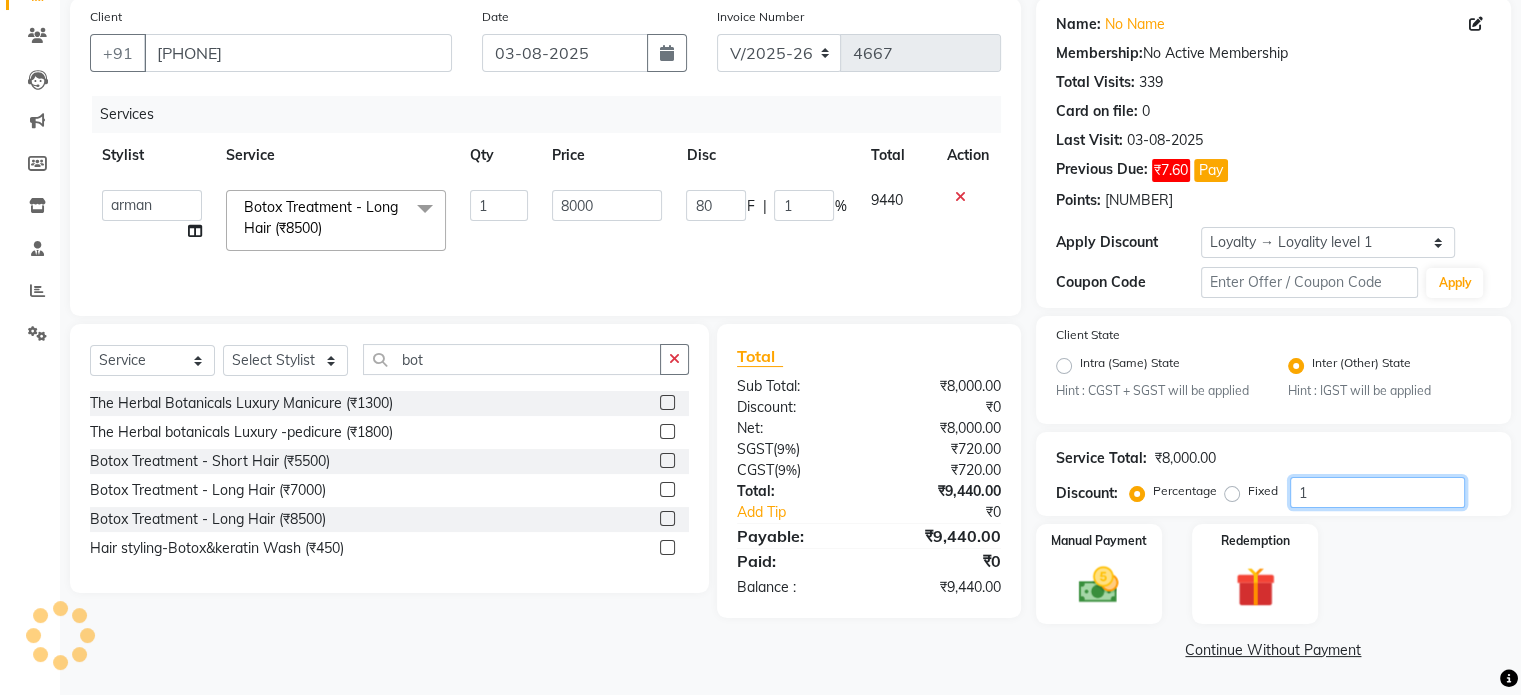 type 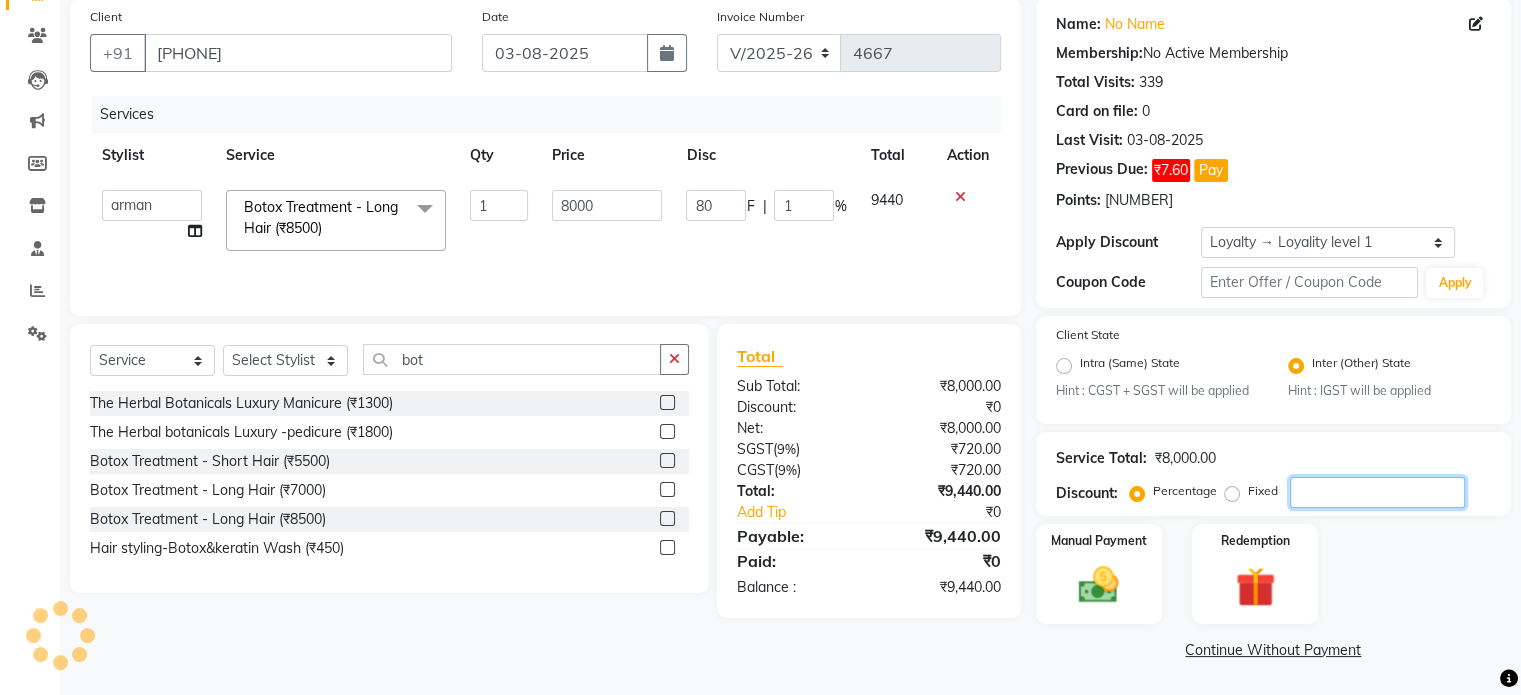 type on "0" 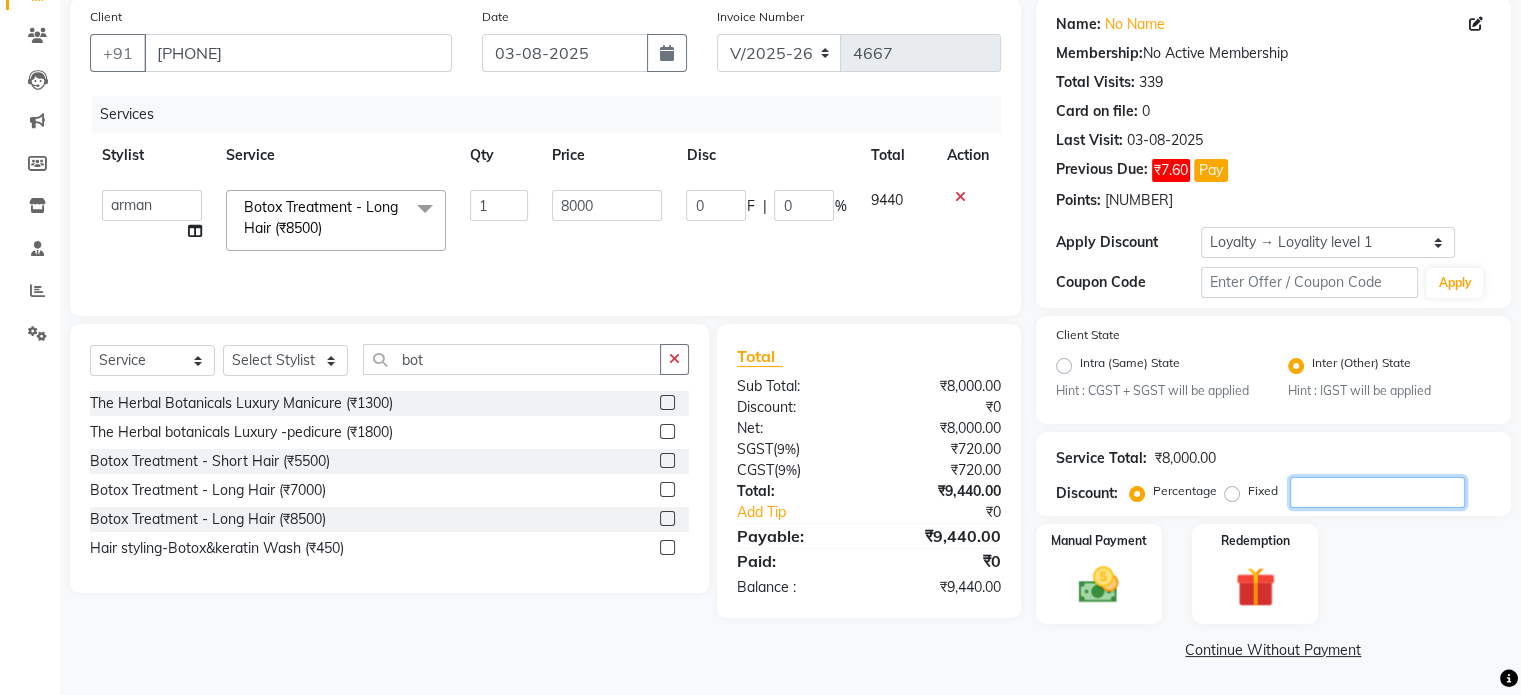 type on "5" 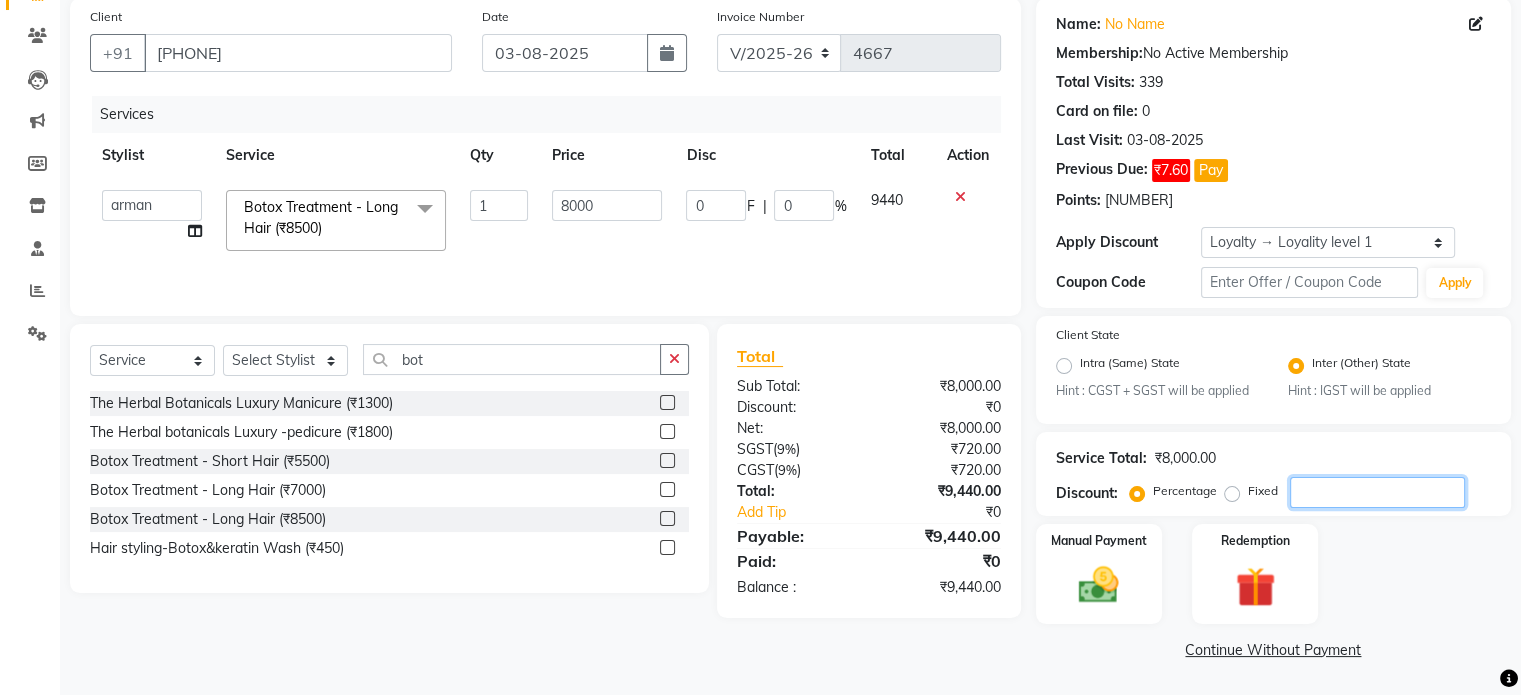 type on "400" 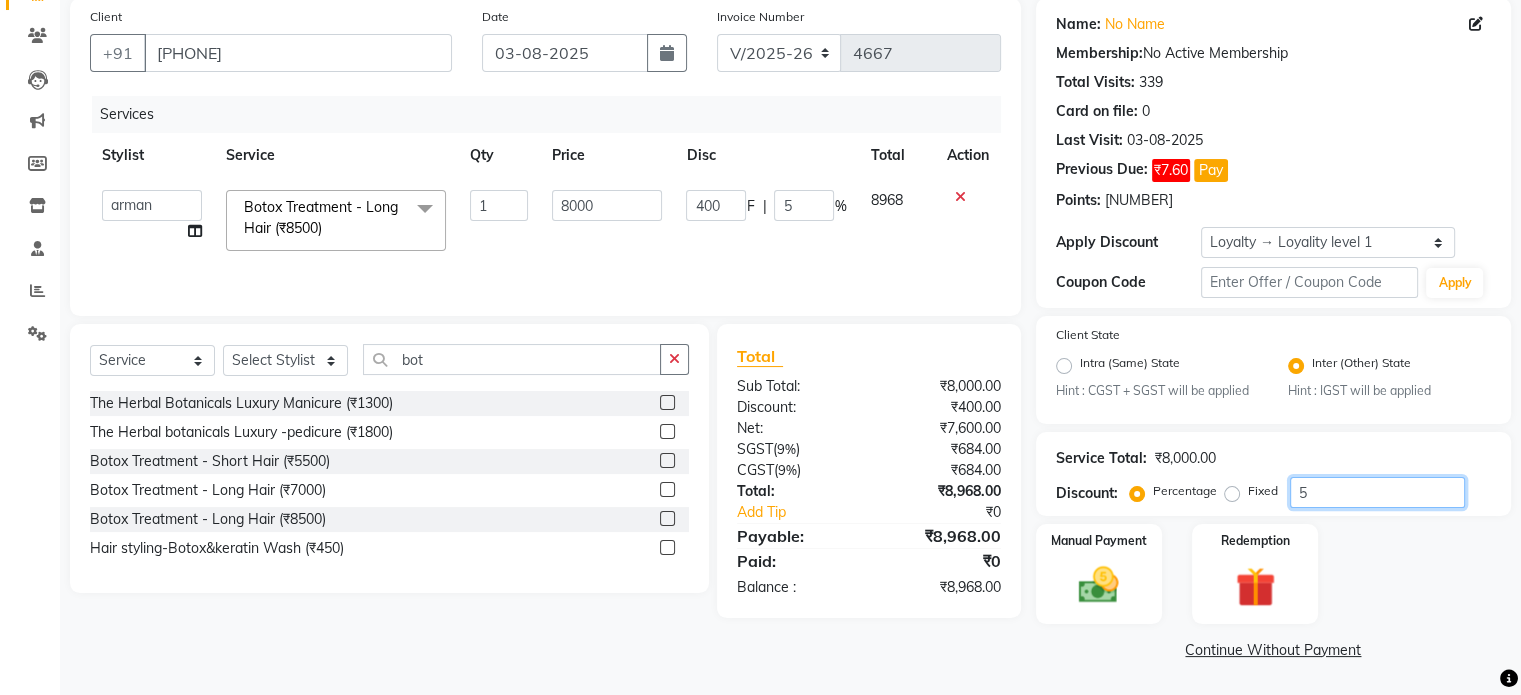 type 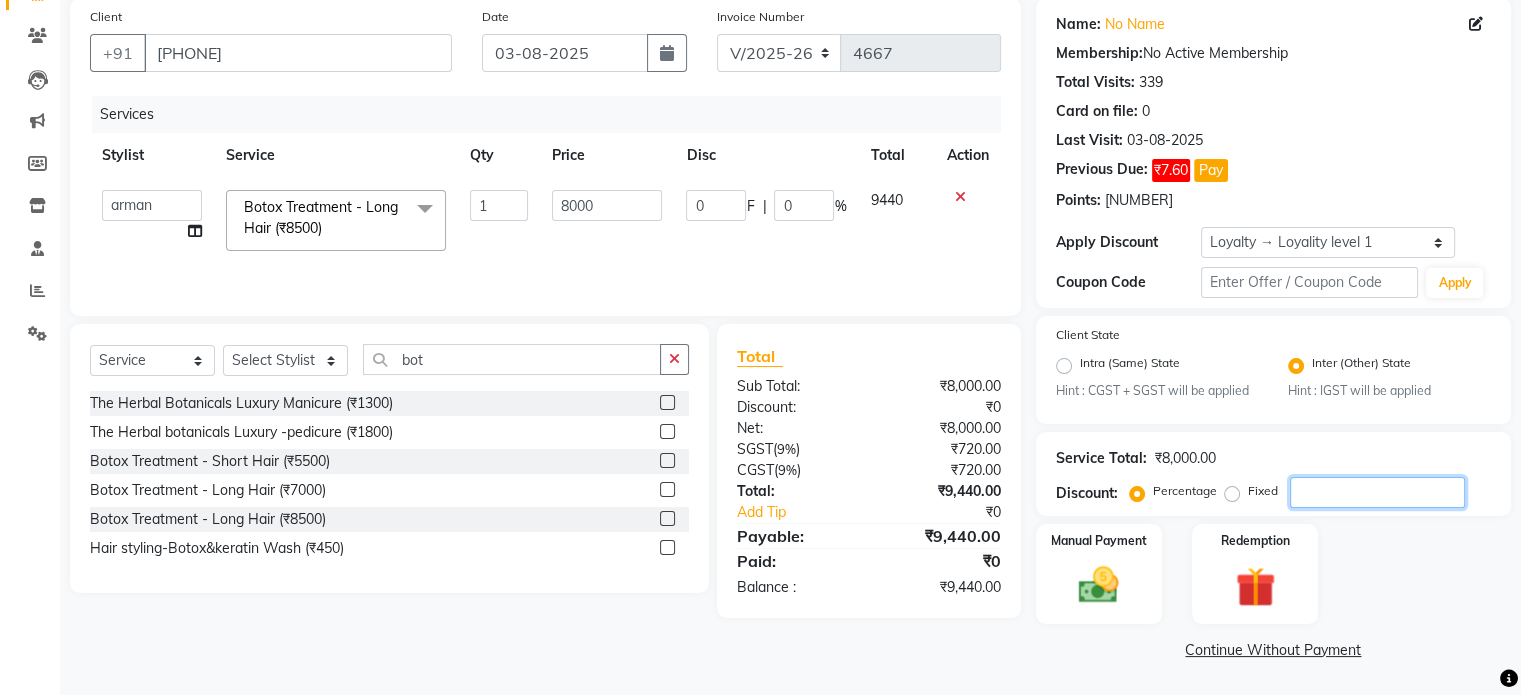 type on "4" 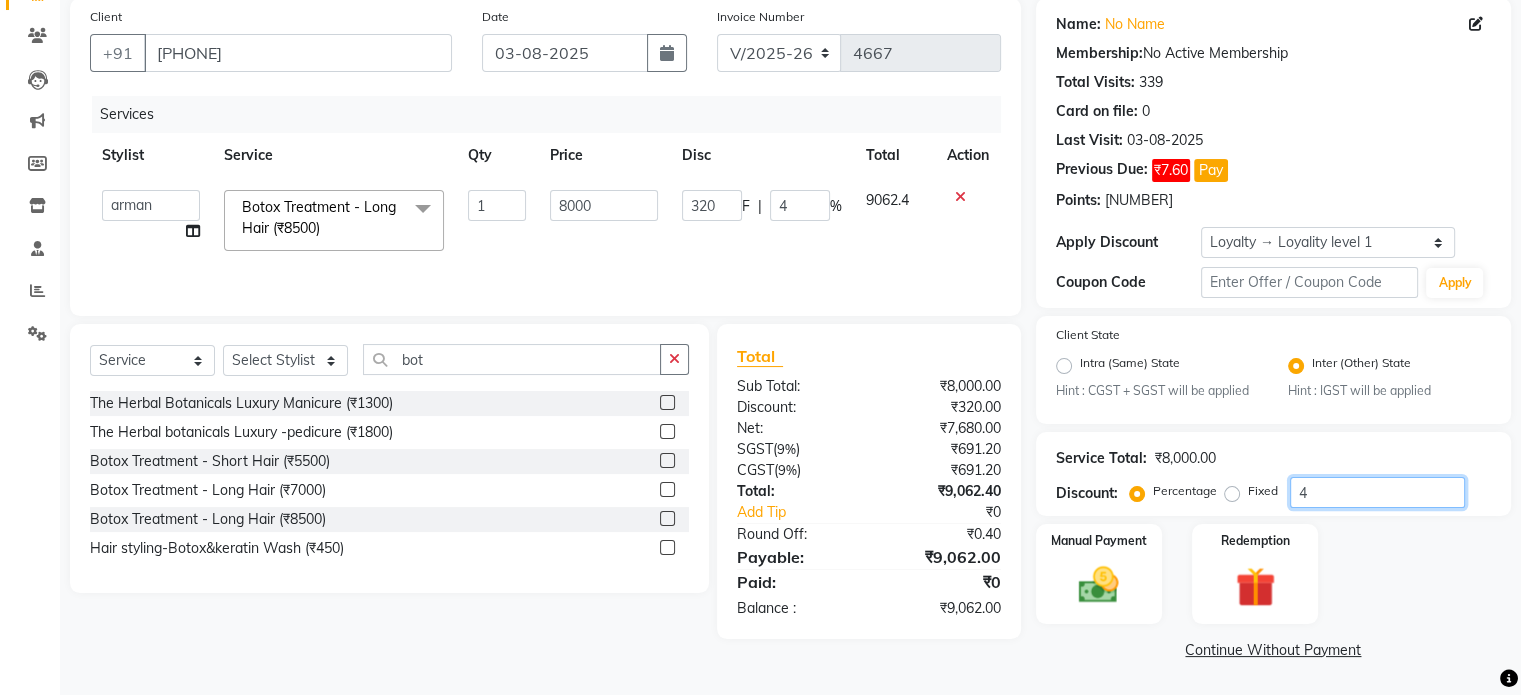type 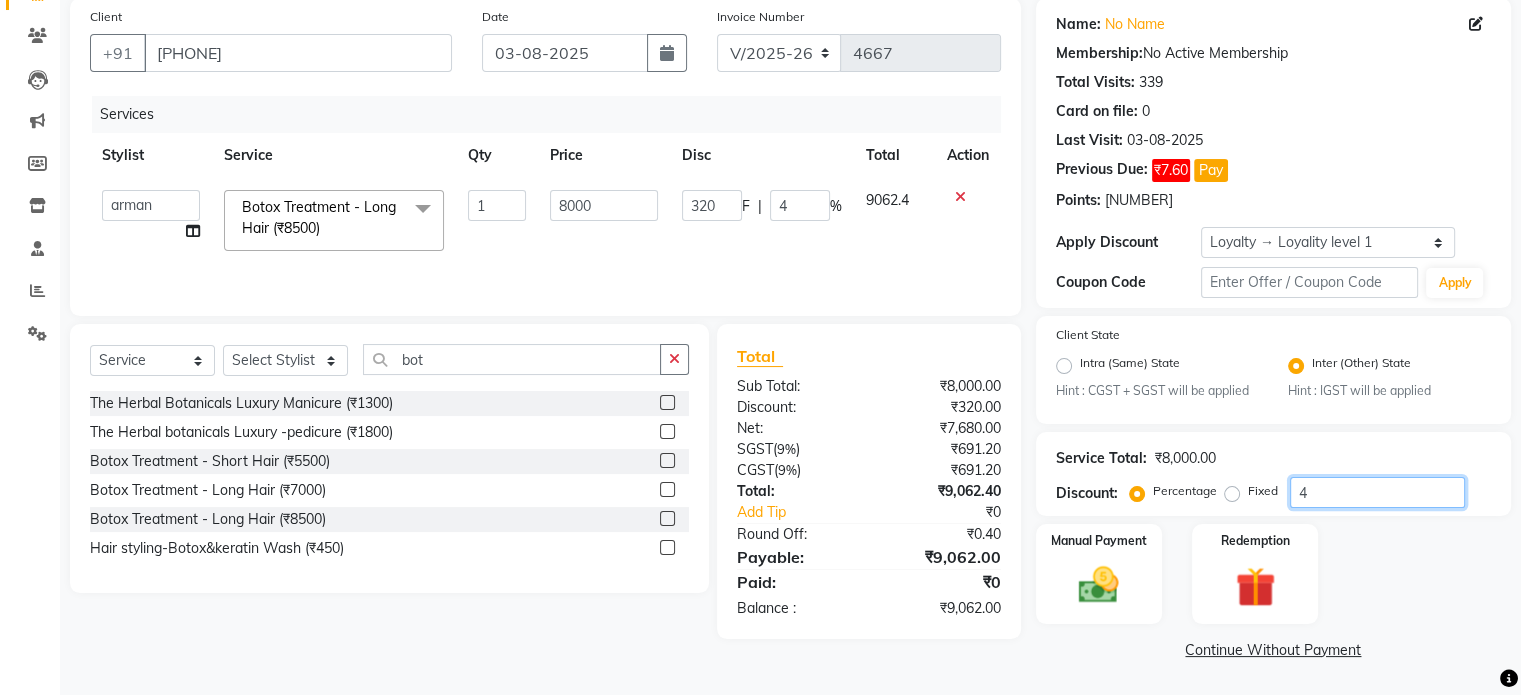 type on "0" 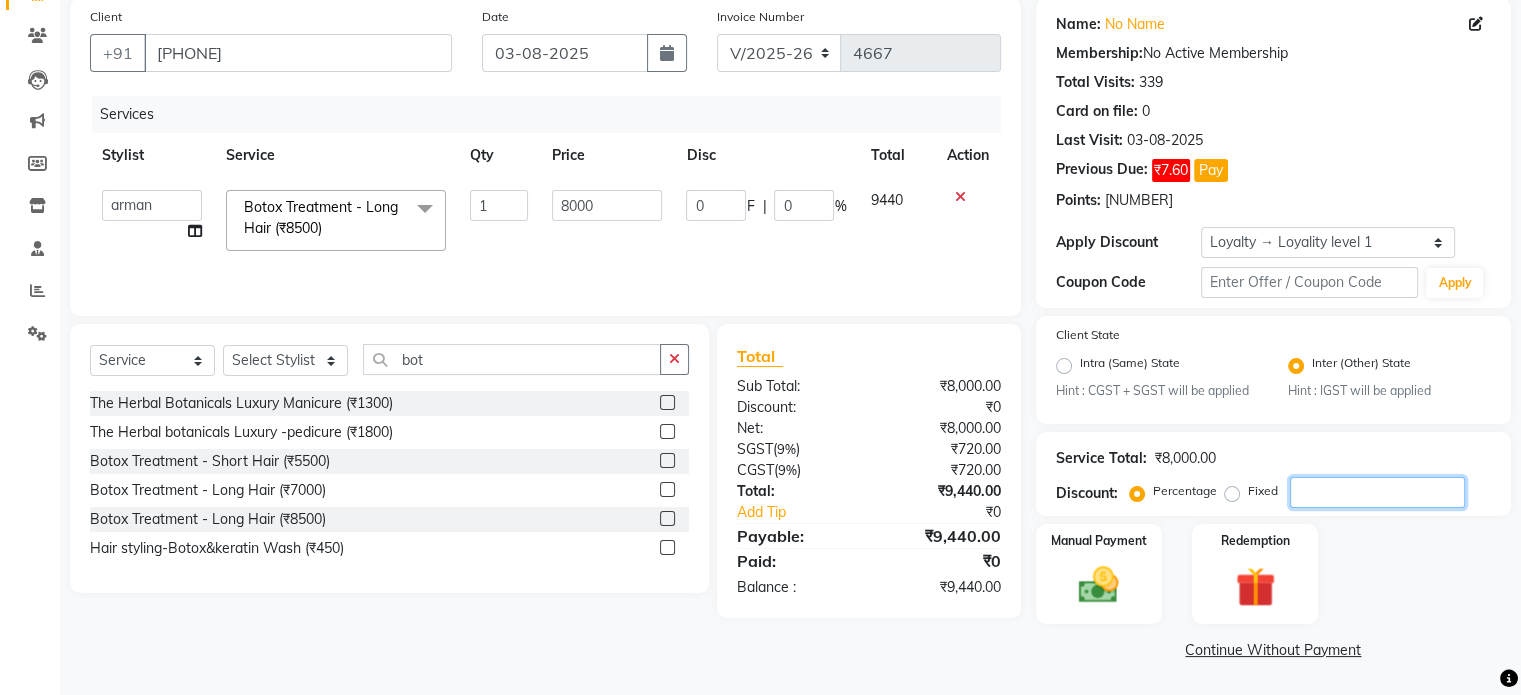 type on "4" 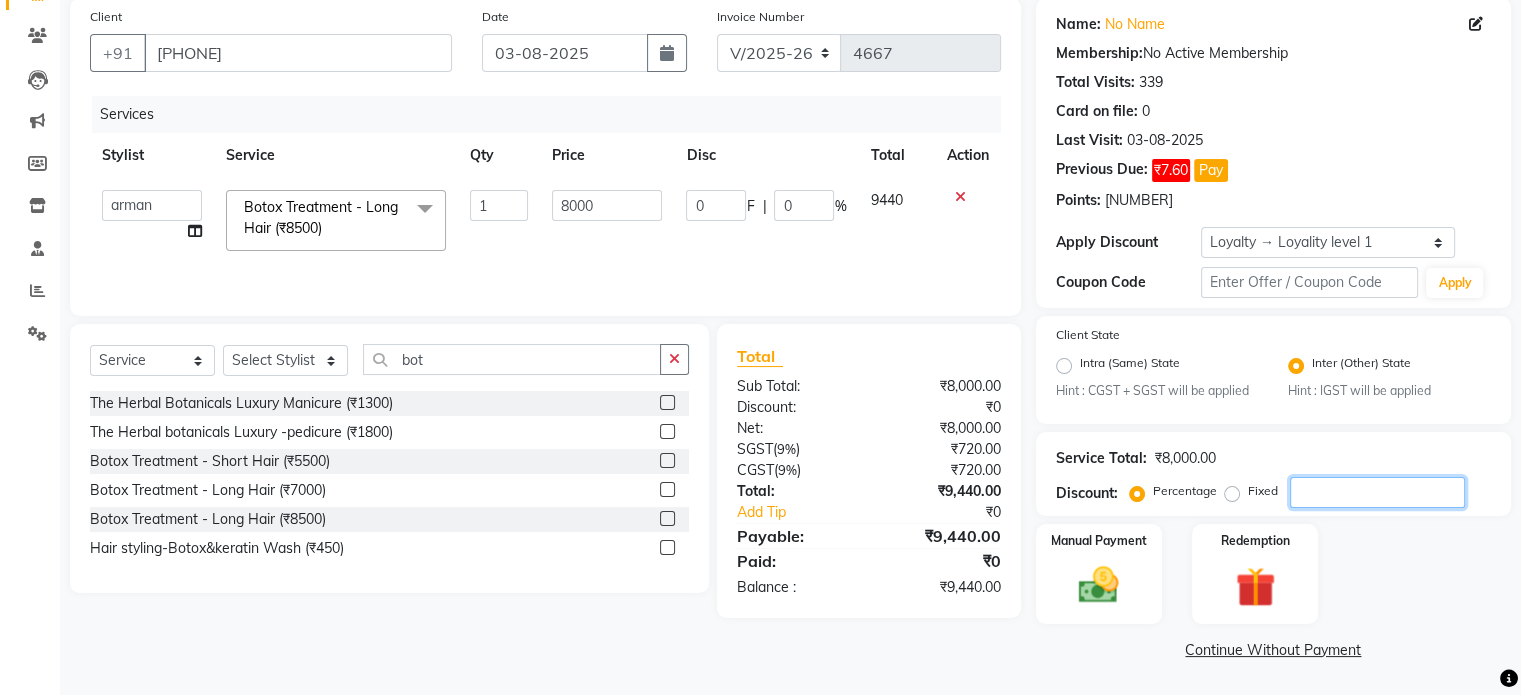 type on "320" 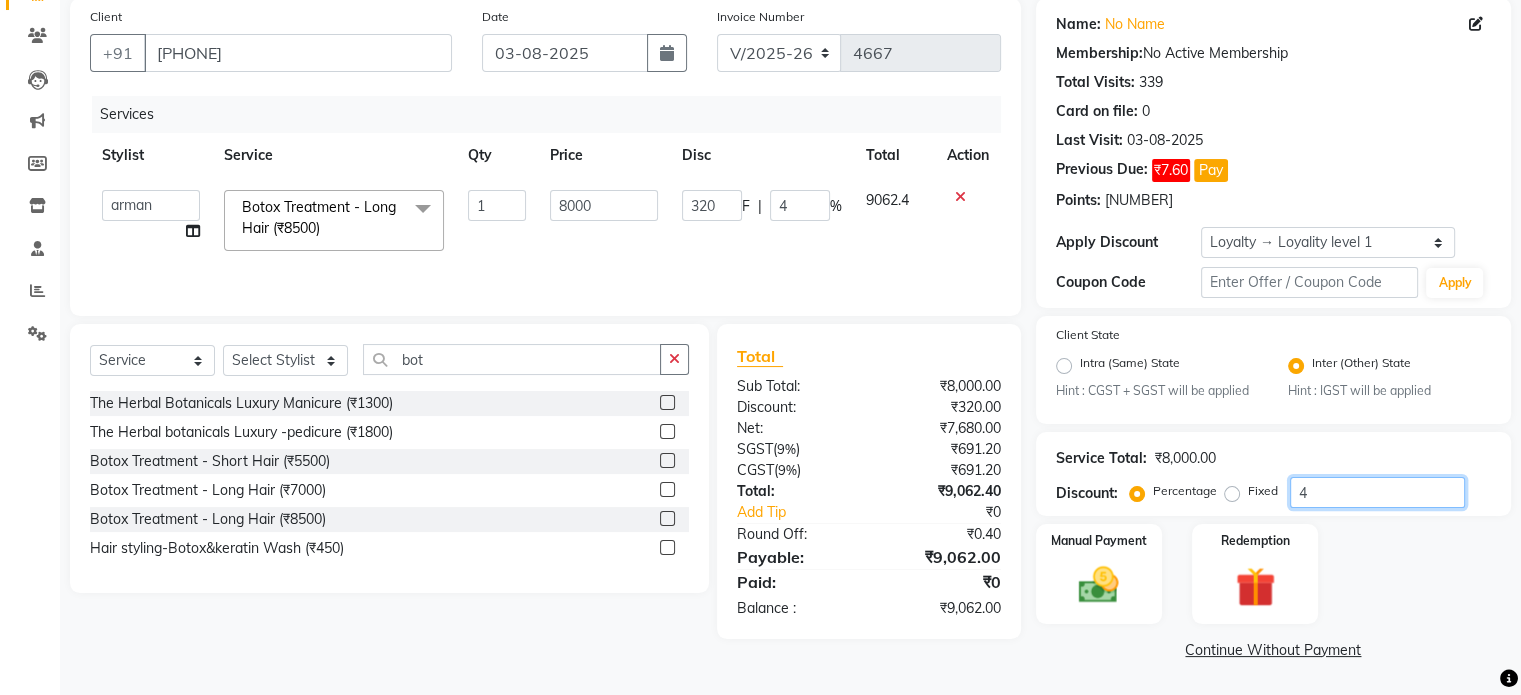 type on "4.9" 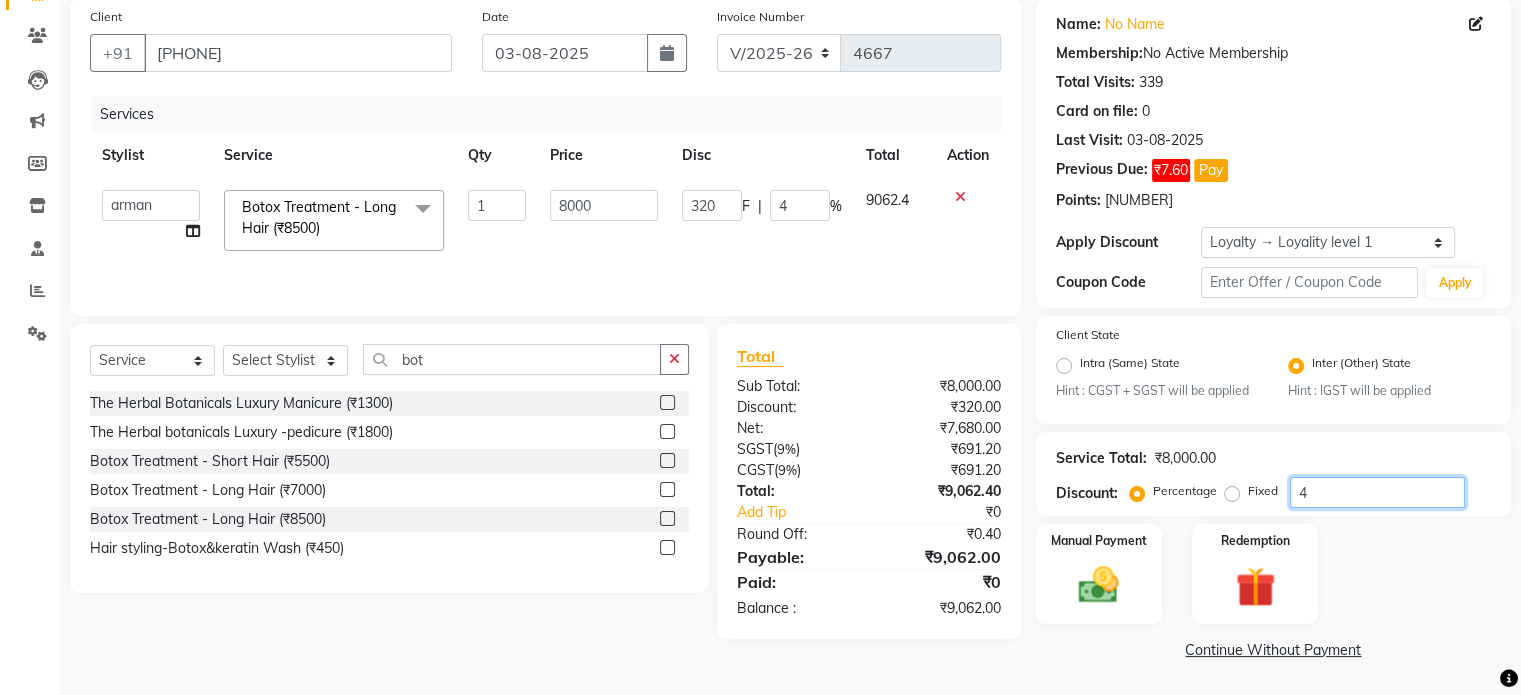 type on "4.9" 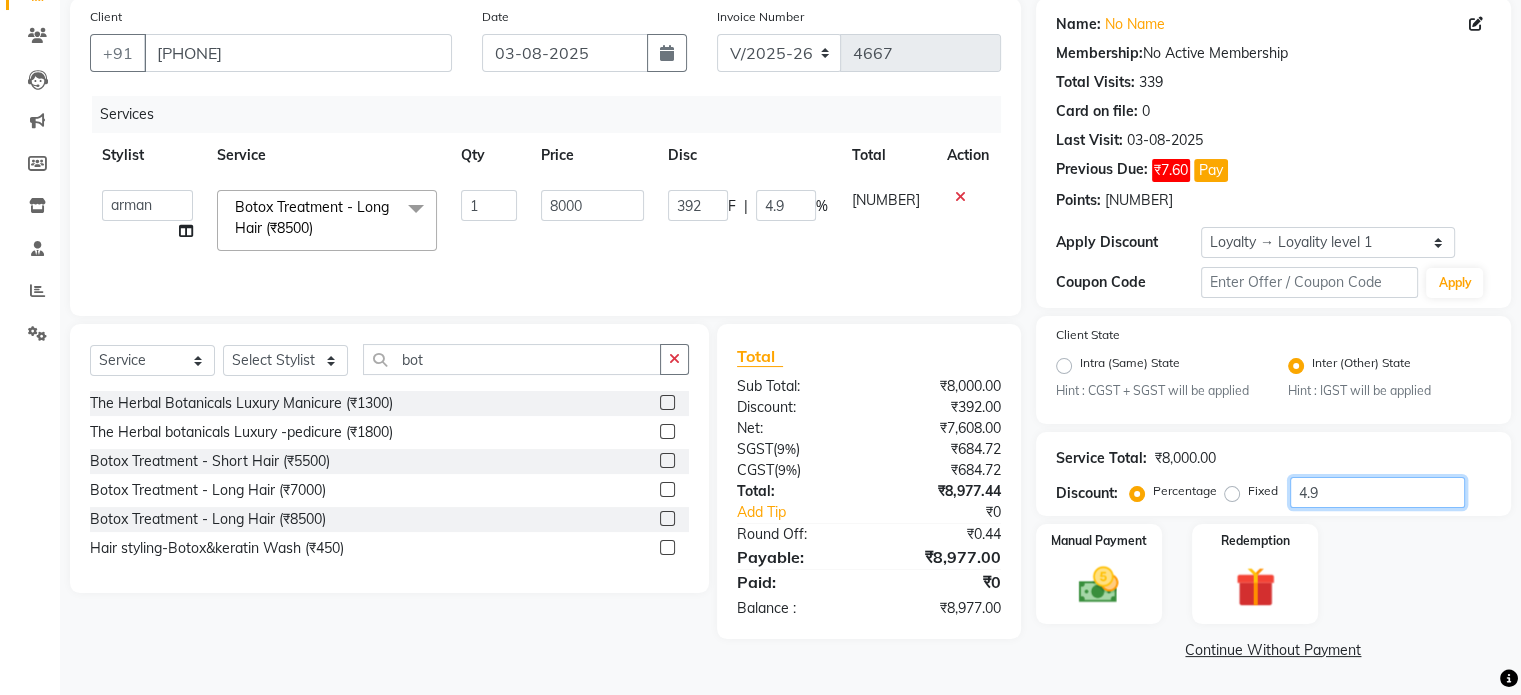type on "4" 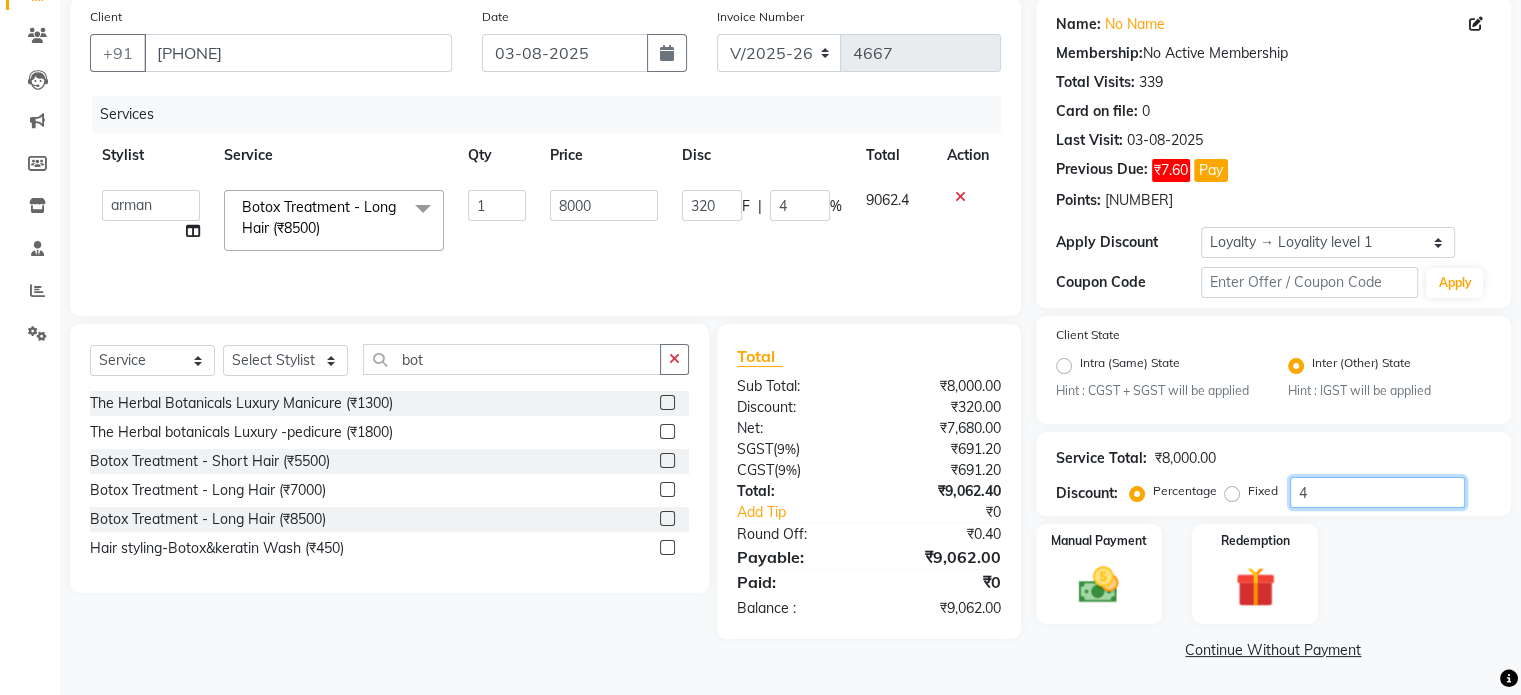 type on "4.4" 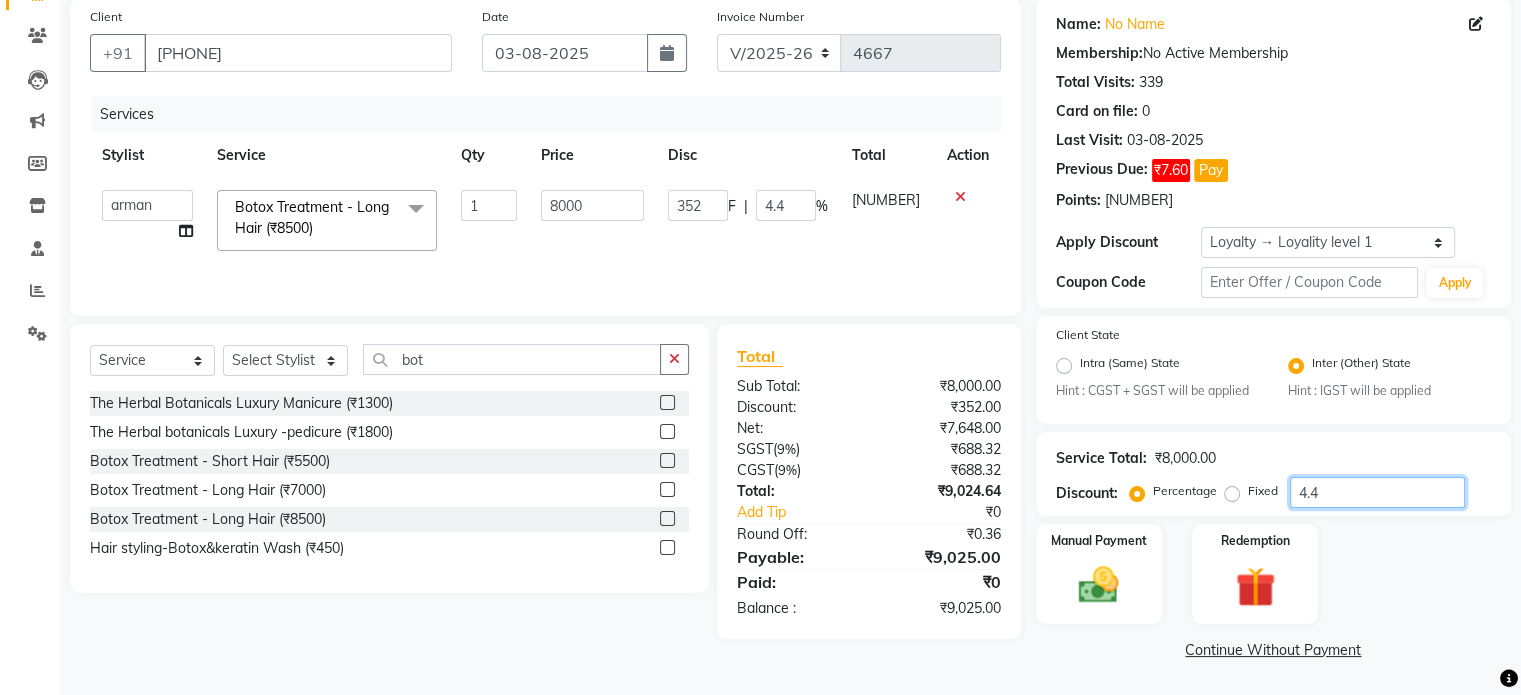 type on "4" 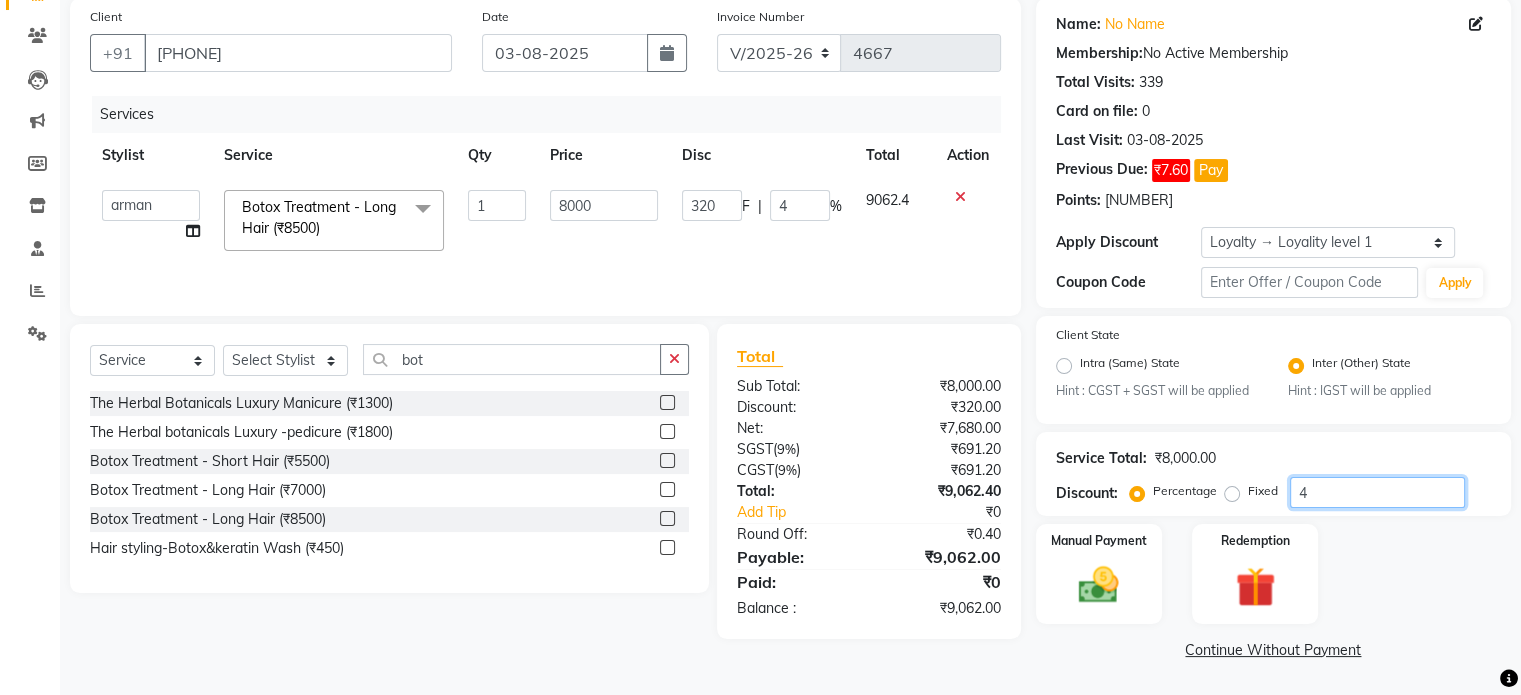 type on "4.5" 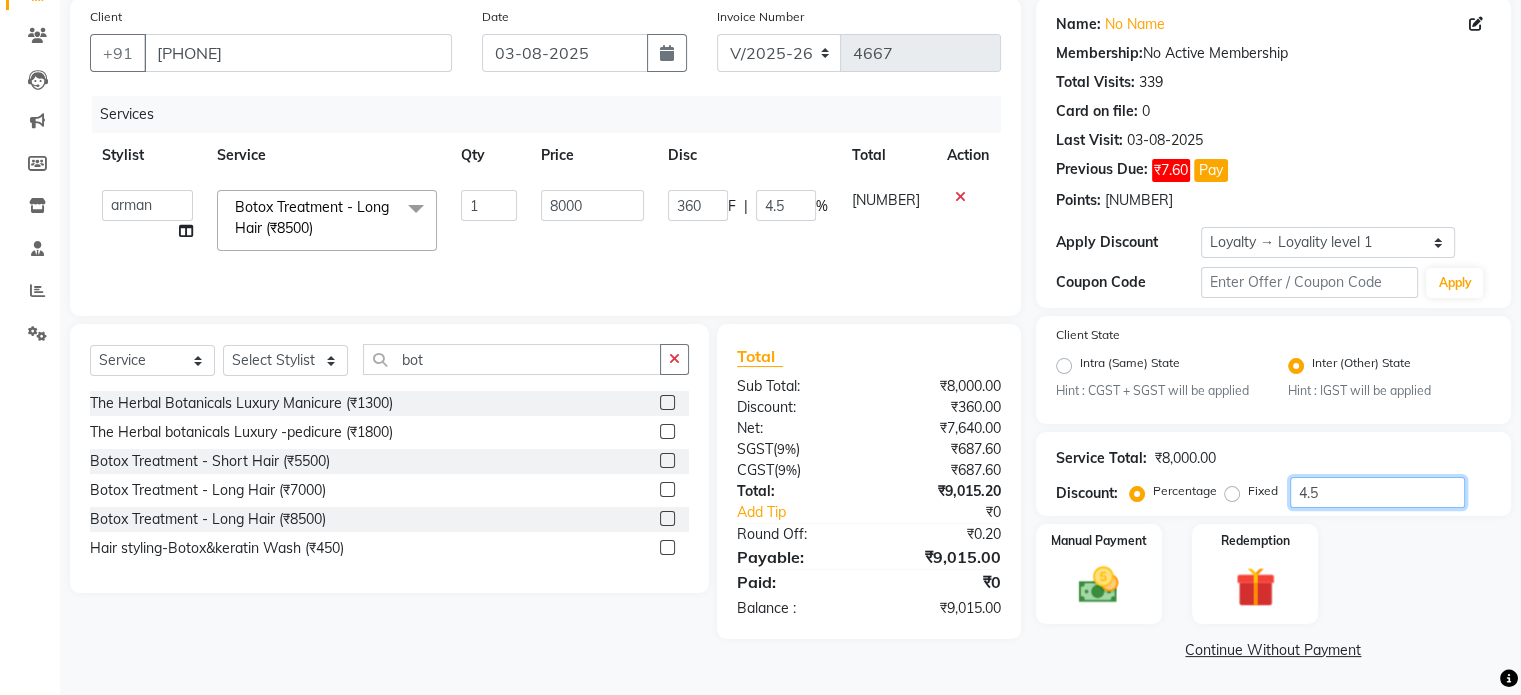 type on "4" 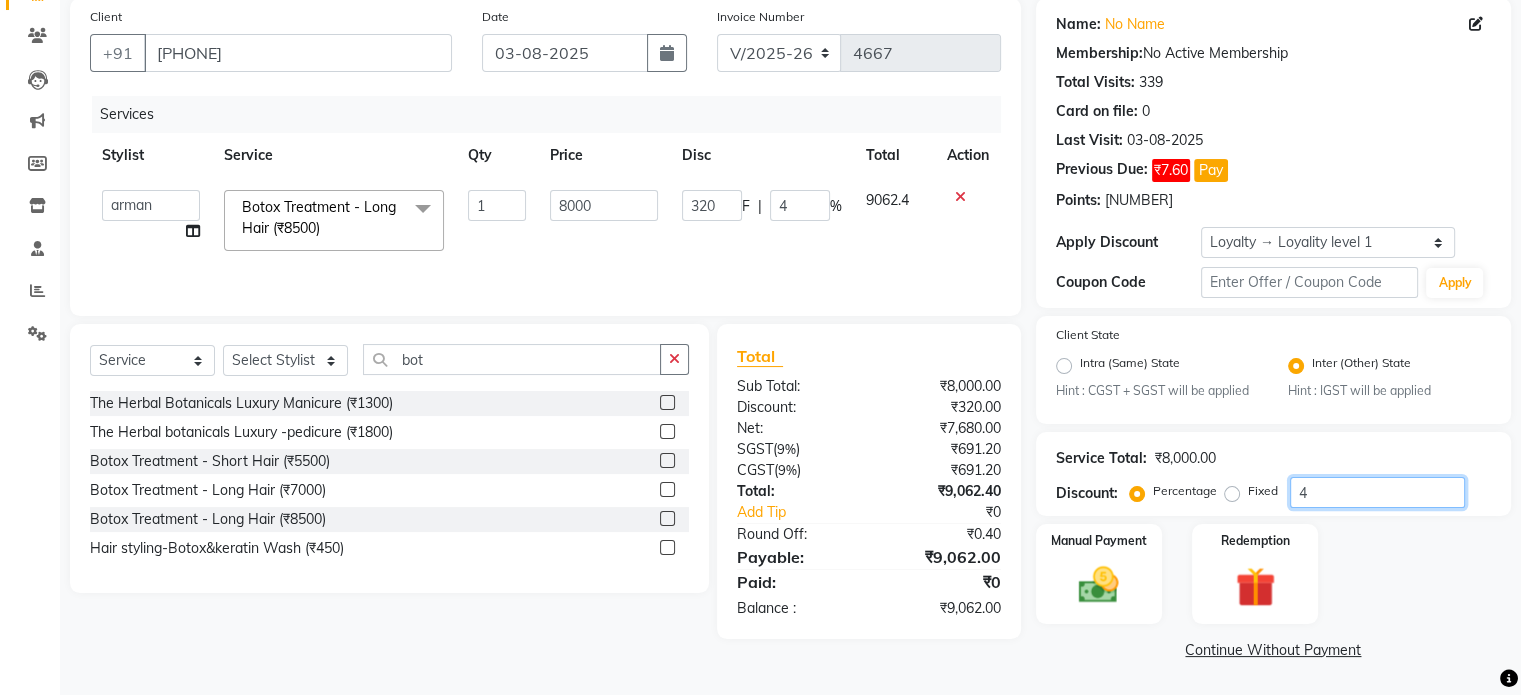 type on "4.6" 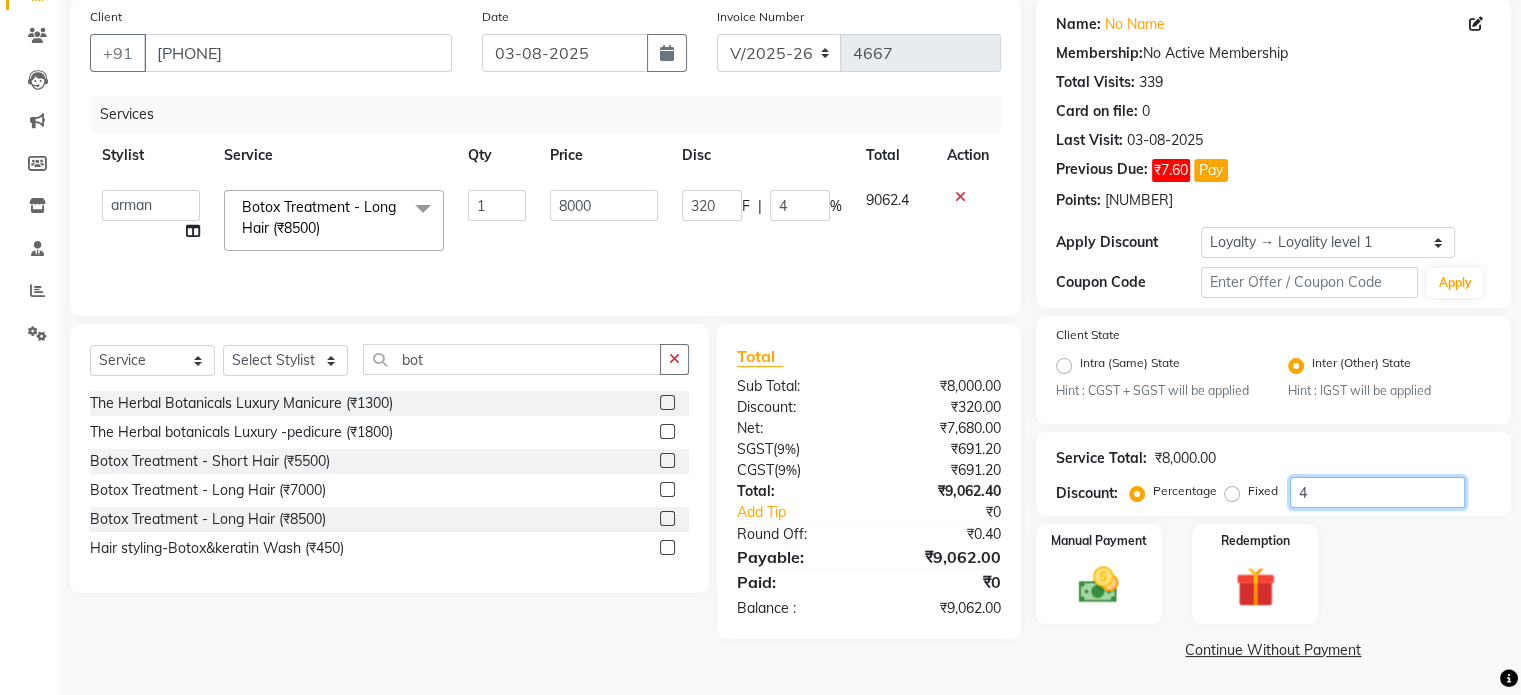 type on "368" 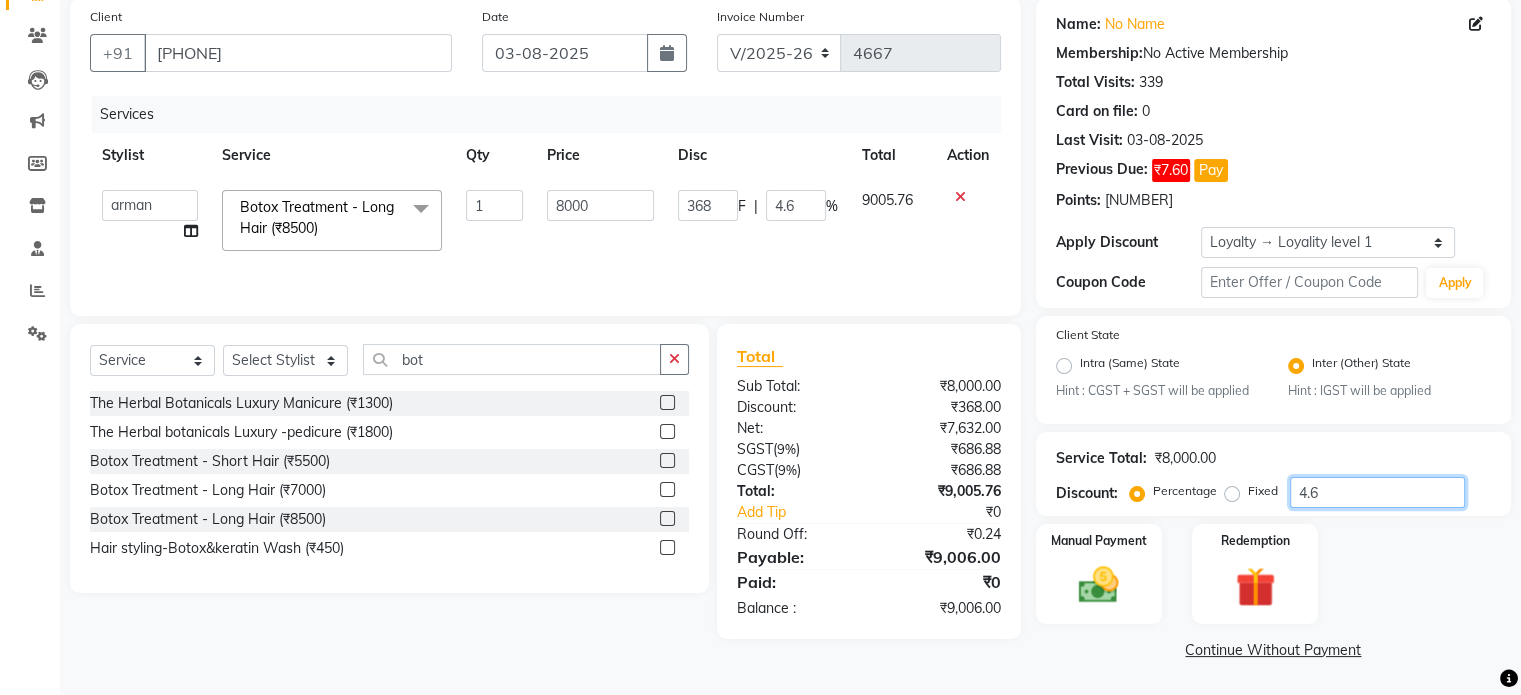 type on "[NUMBER]" 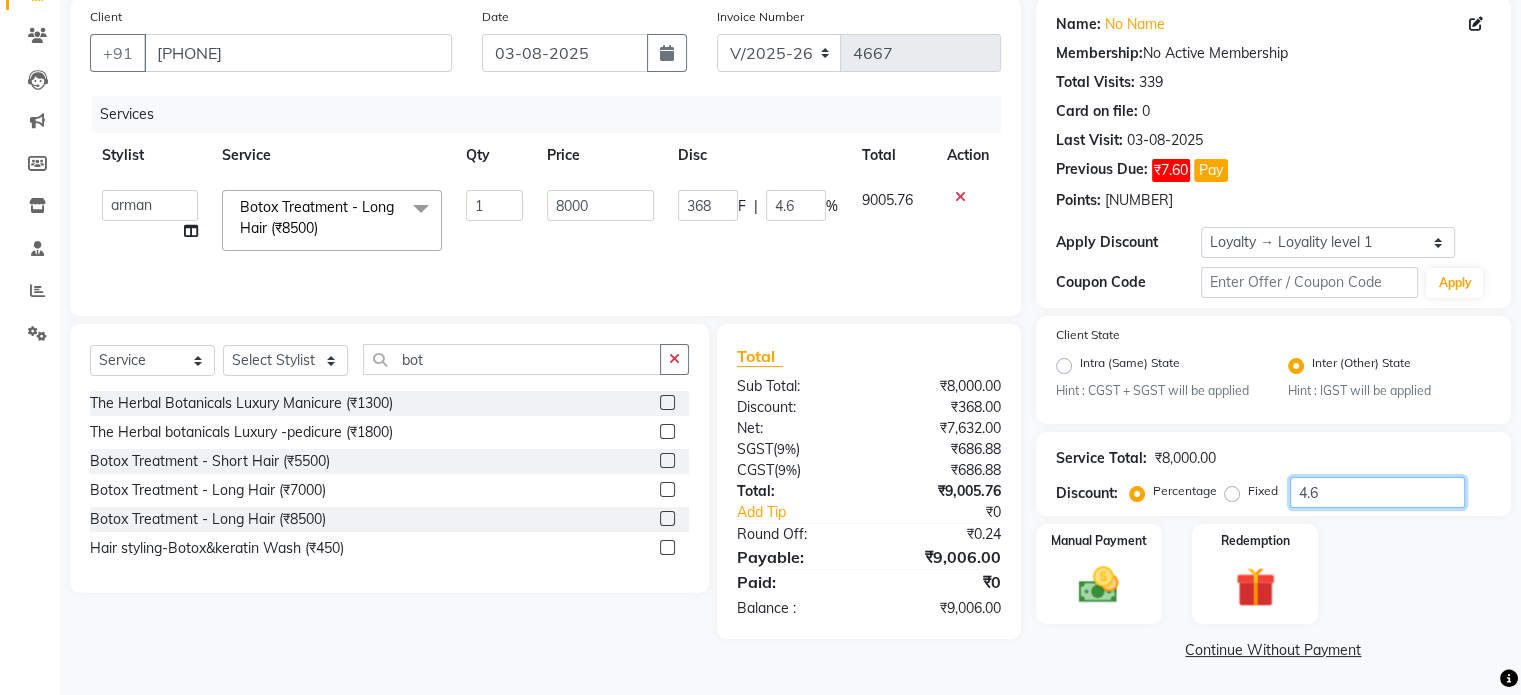 type on "[NUMBER]" 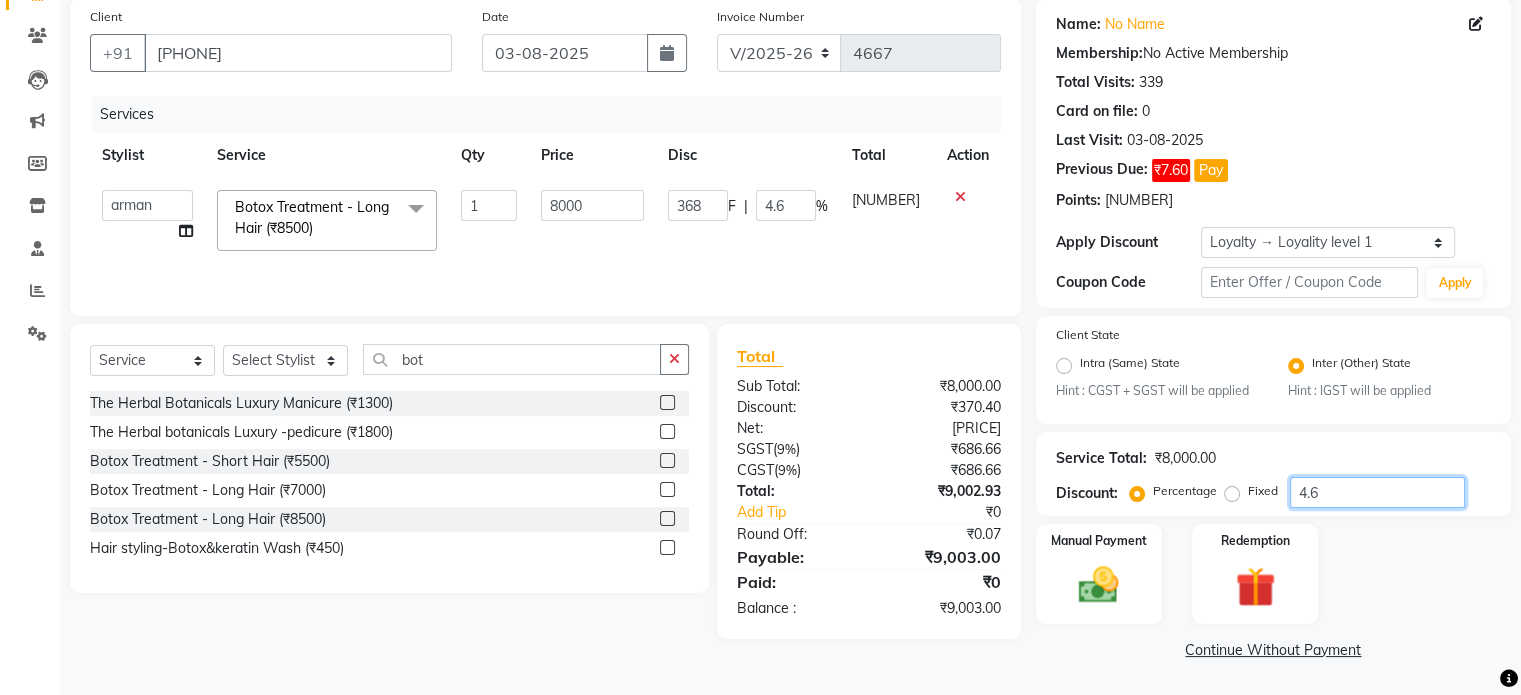 type on "4.6" 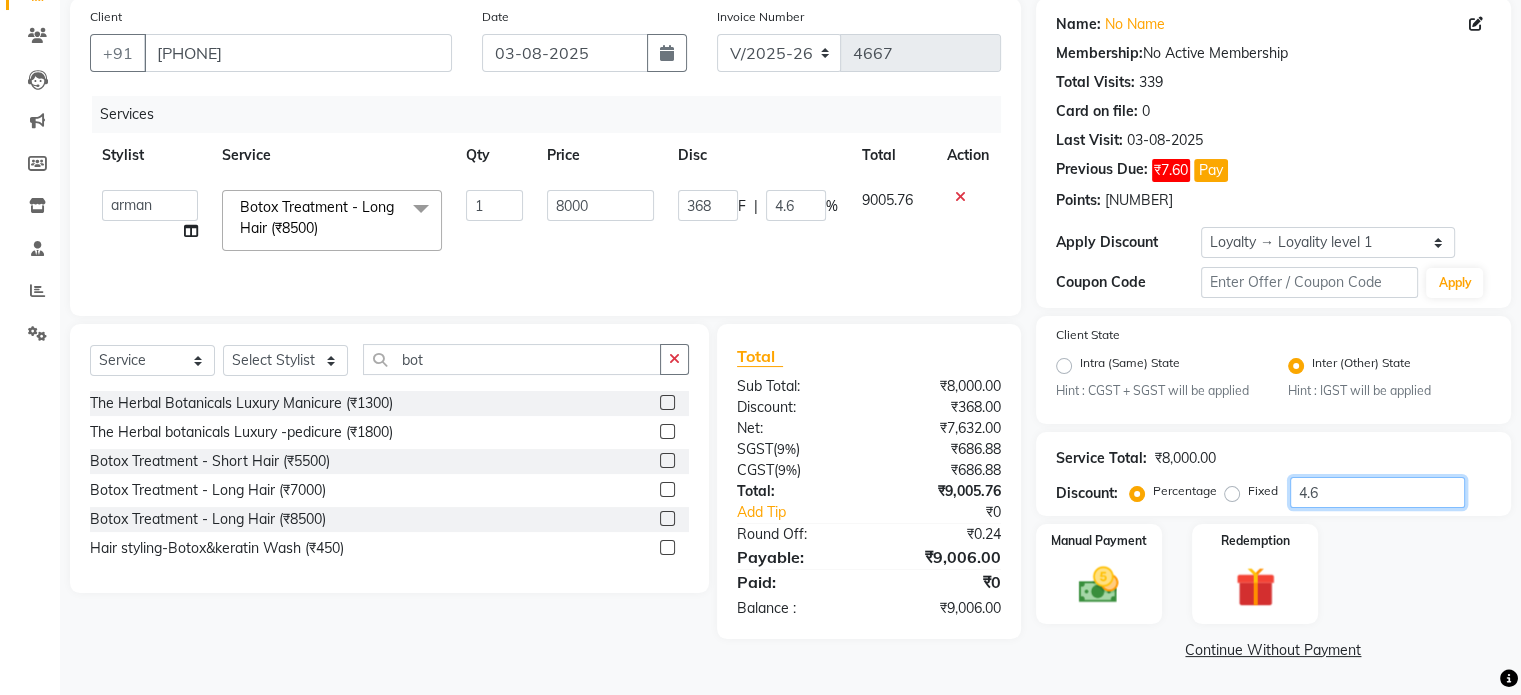 type on "4.67" 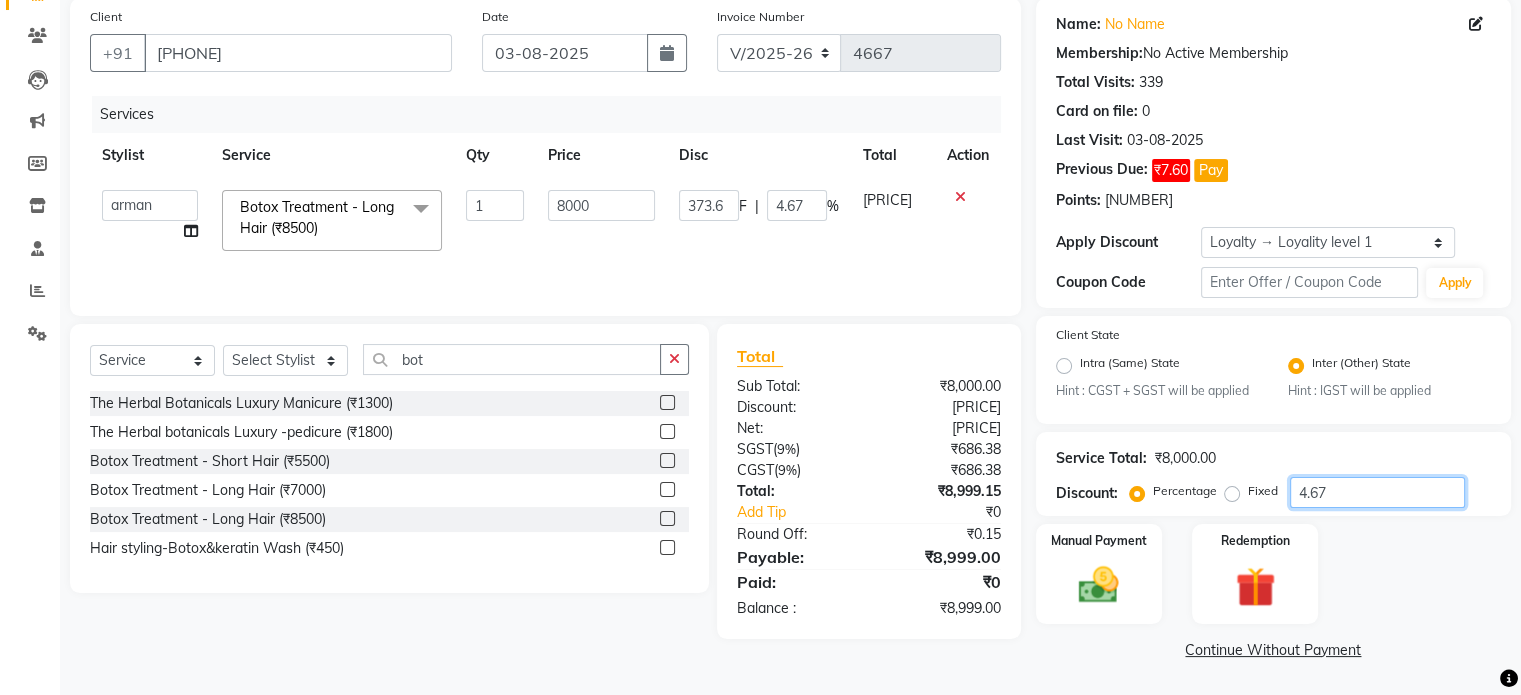 type on "4.6" 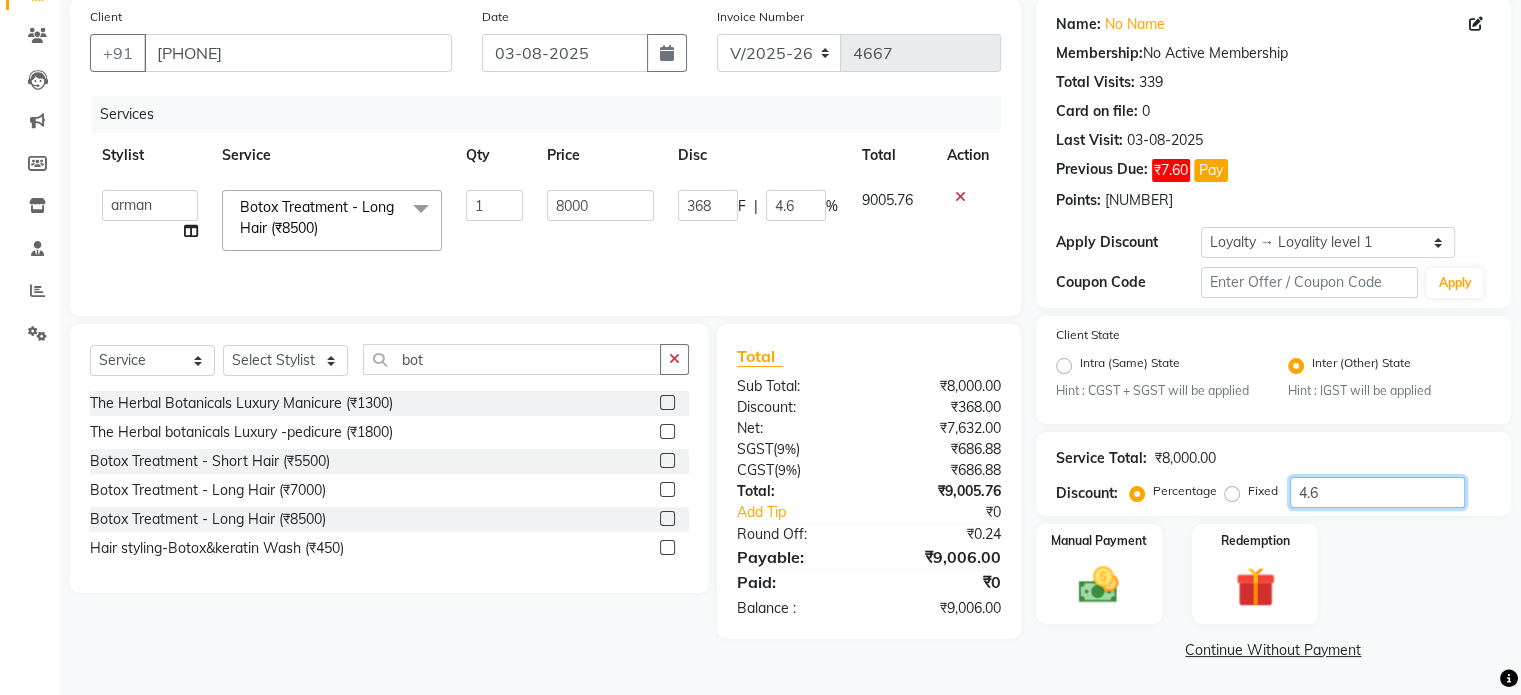 type on "4.64" 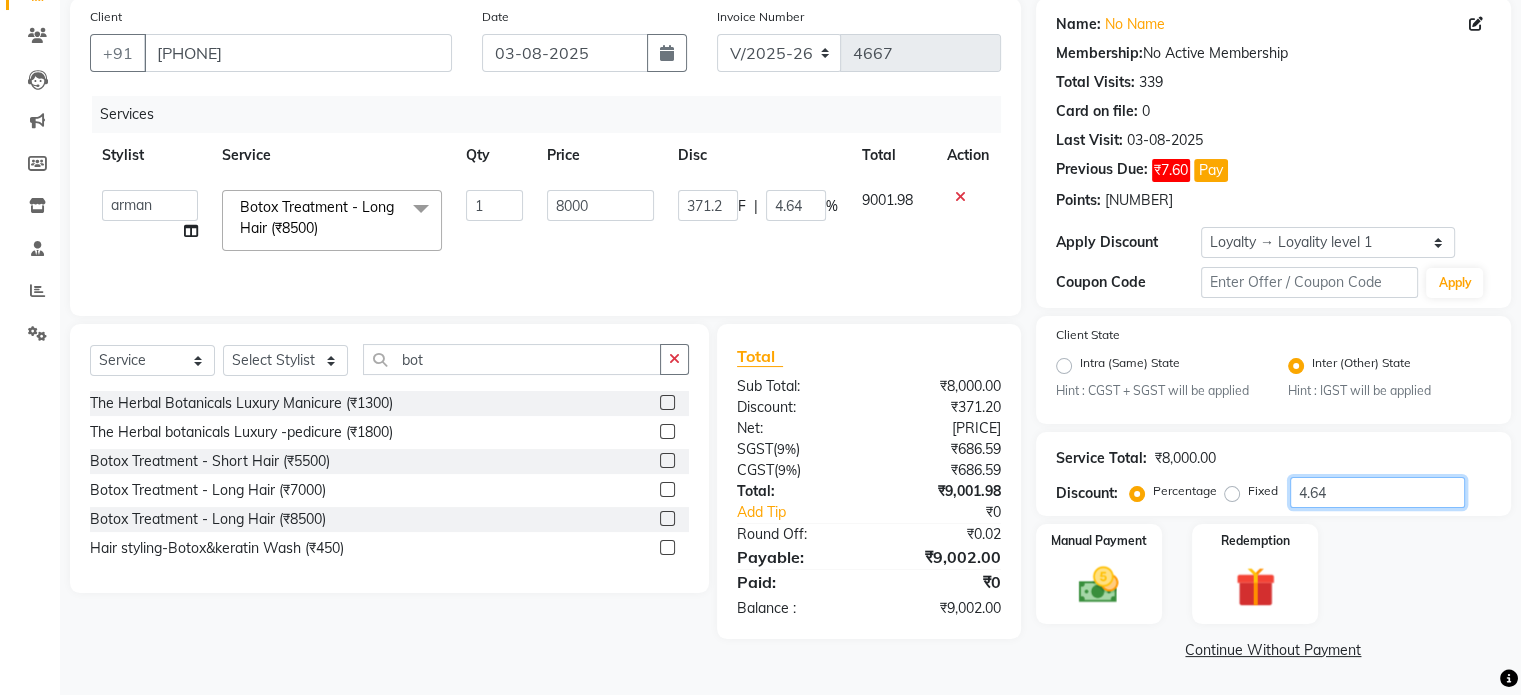 type on "4.6" 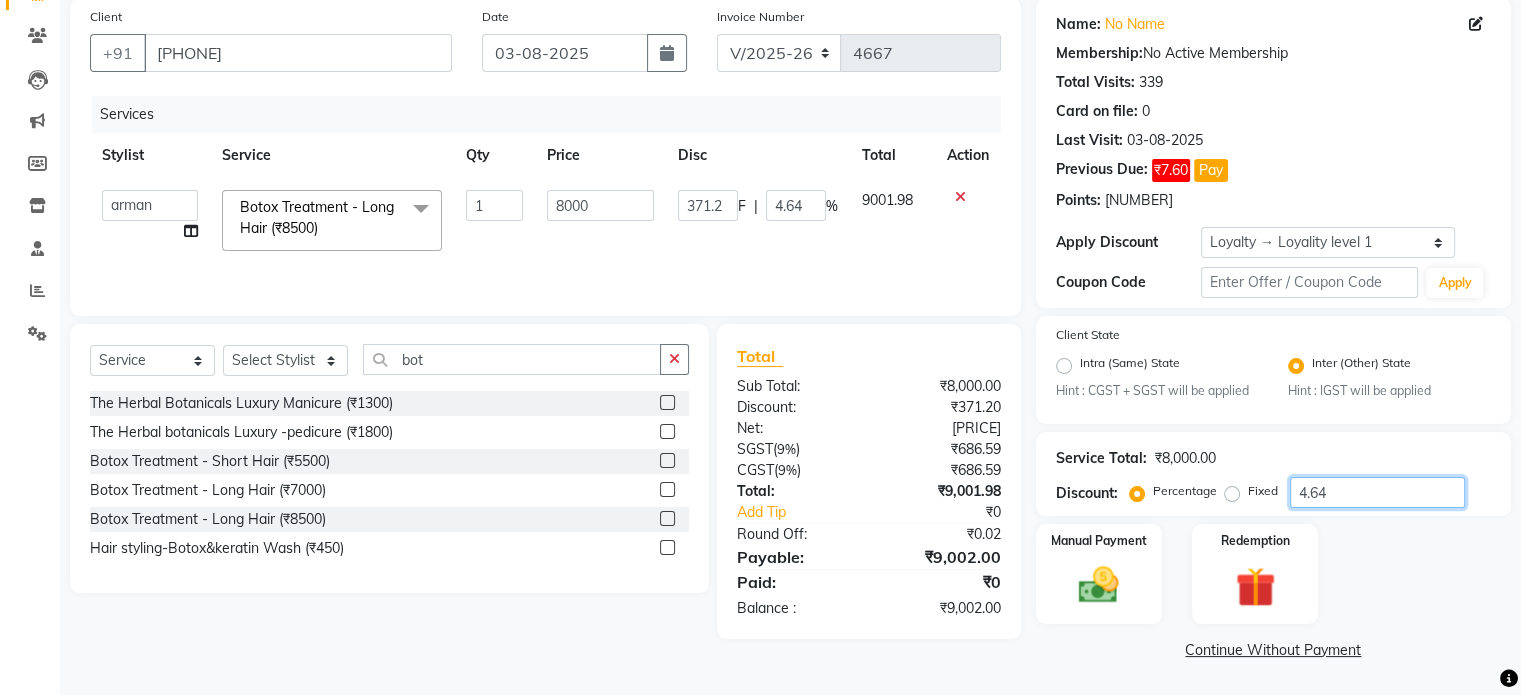 type on "368" 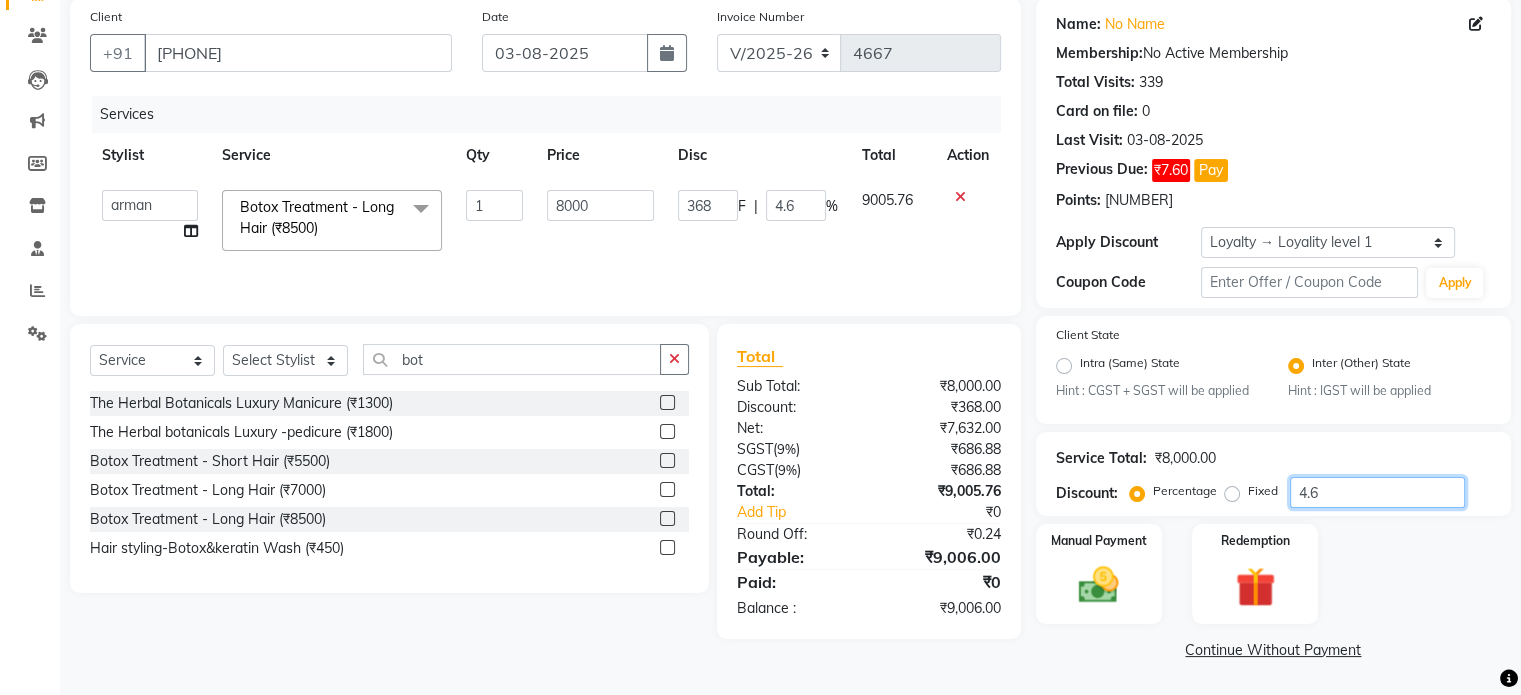 type on "4.66" 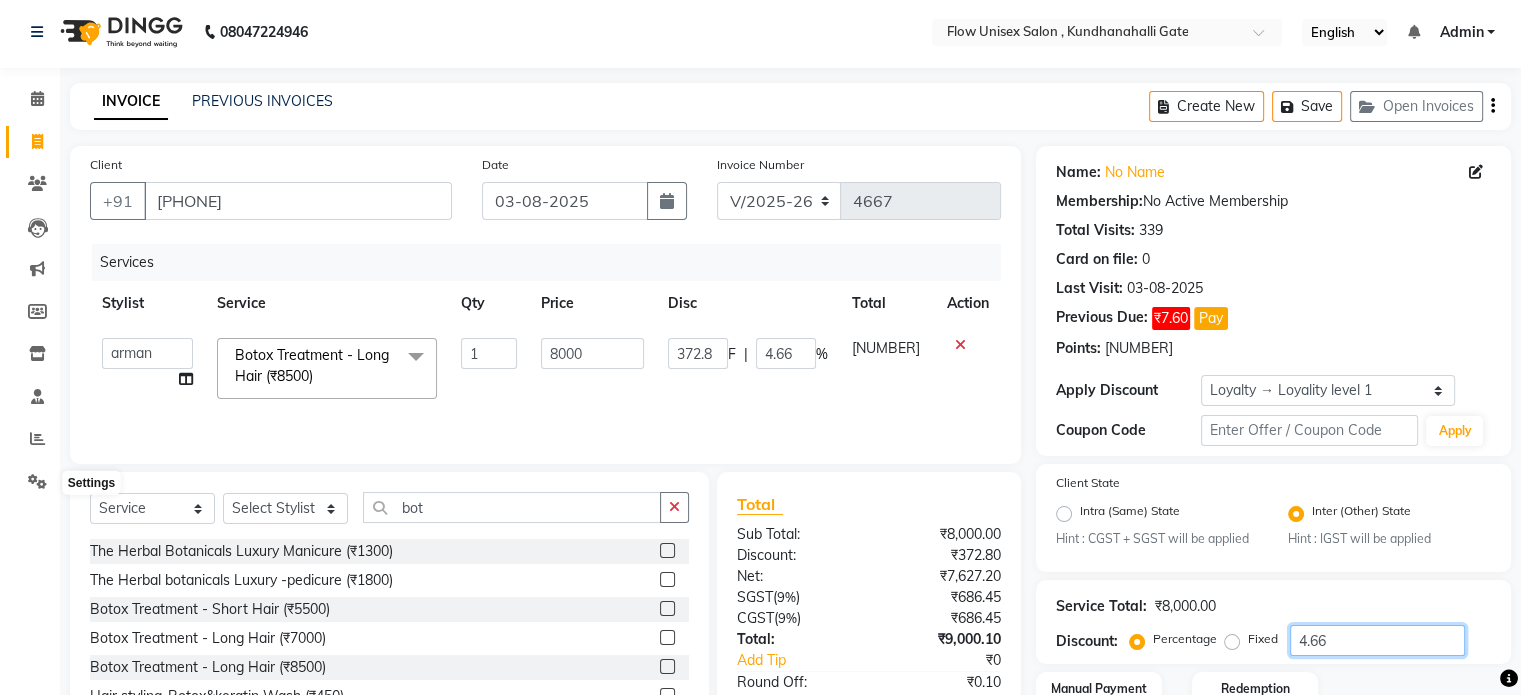 scroll, scrollTop: 0, scrollLeft: 0, axis: both 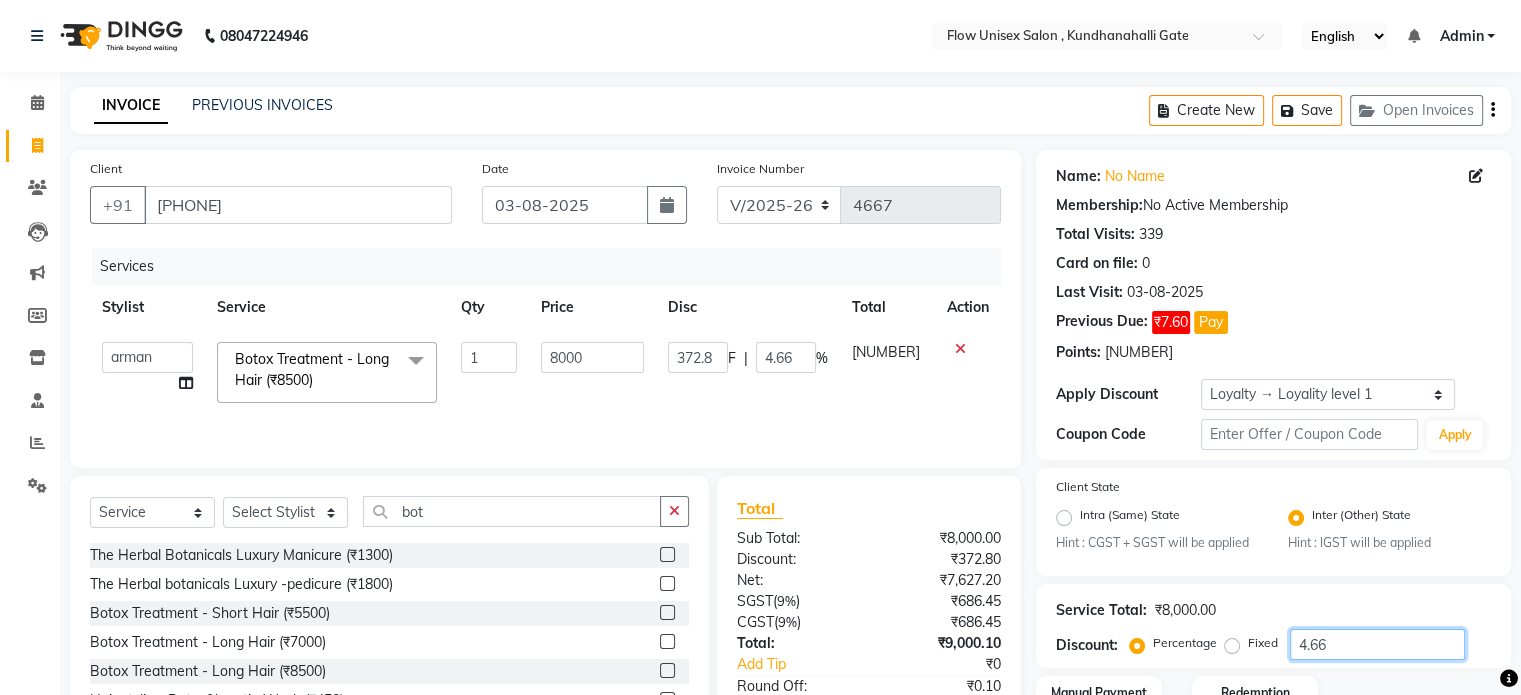 type on "4.66" 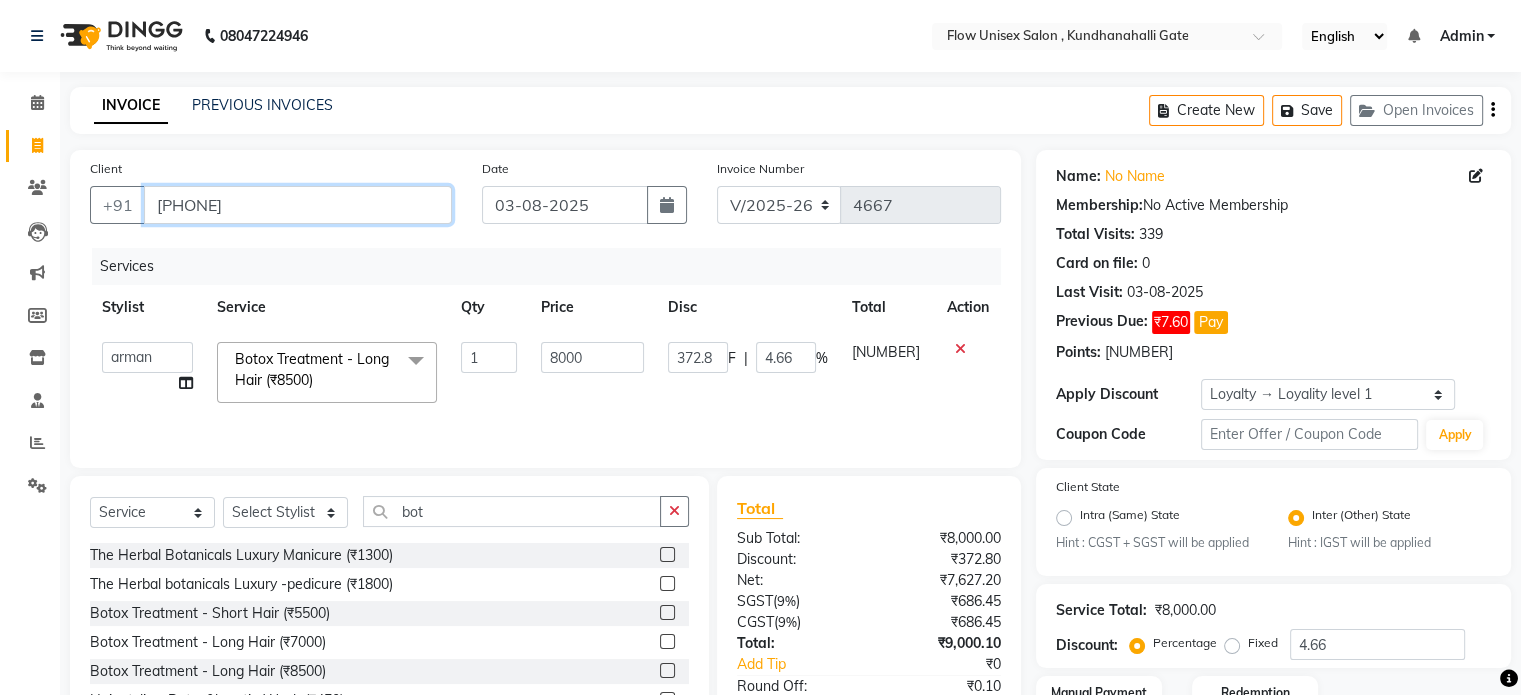 click on "[PHONE]" at bounding box center (298, 205) 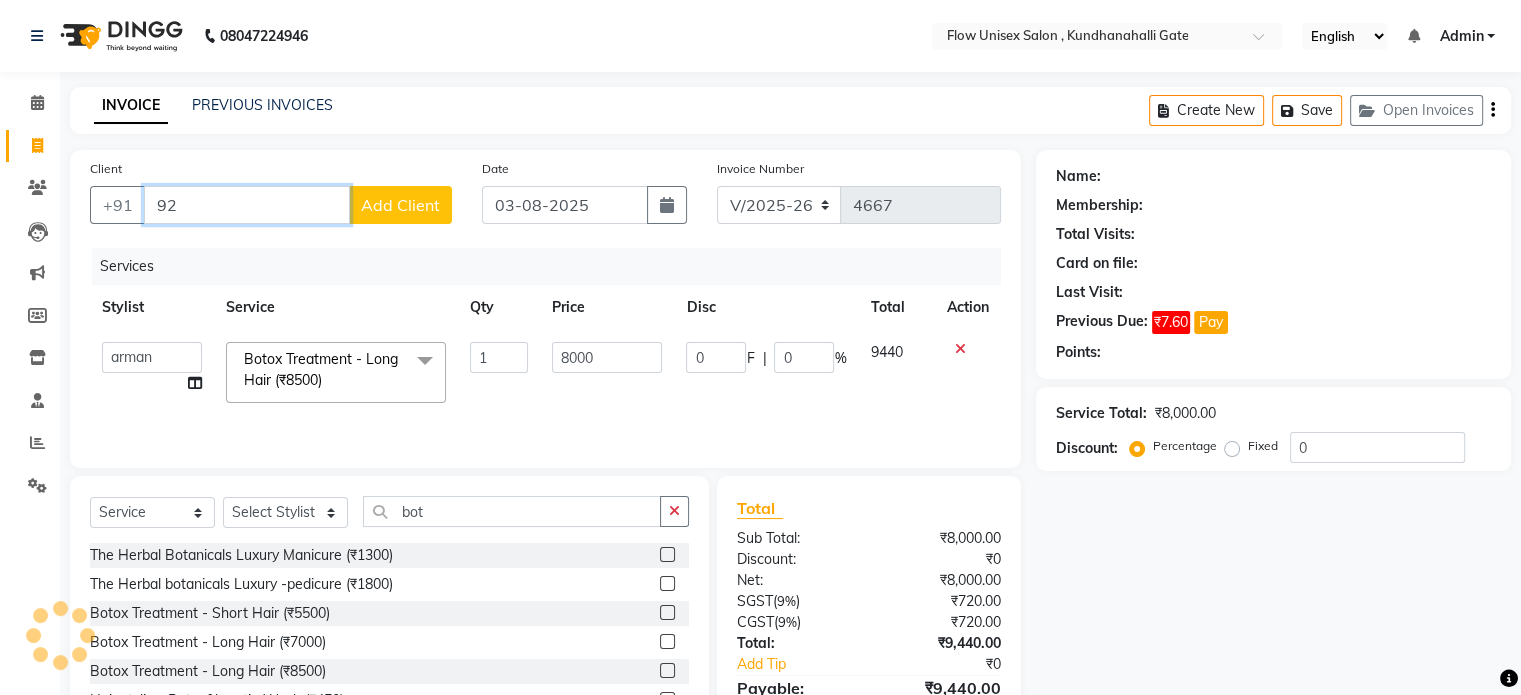 type on "9" 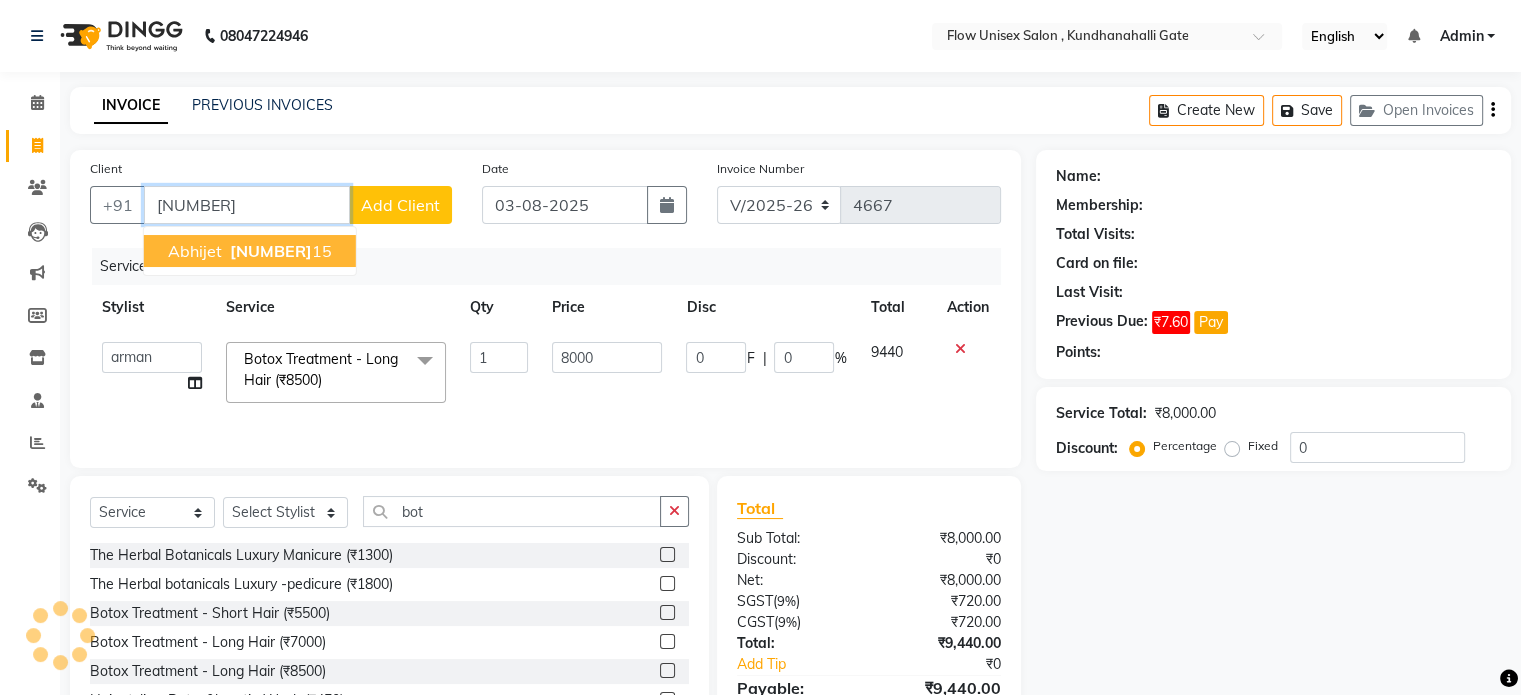 click on "[NUMBER]" at bounding box center (271, 251) 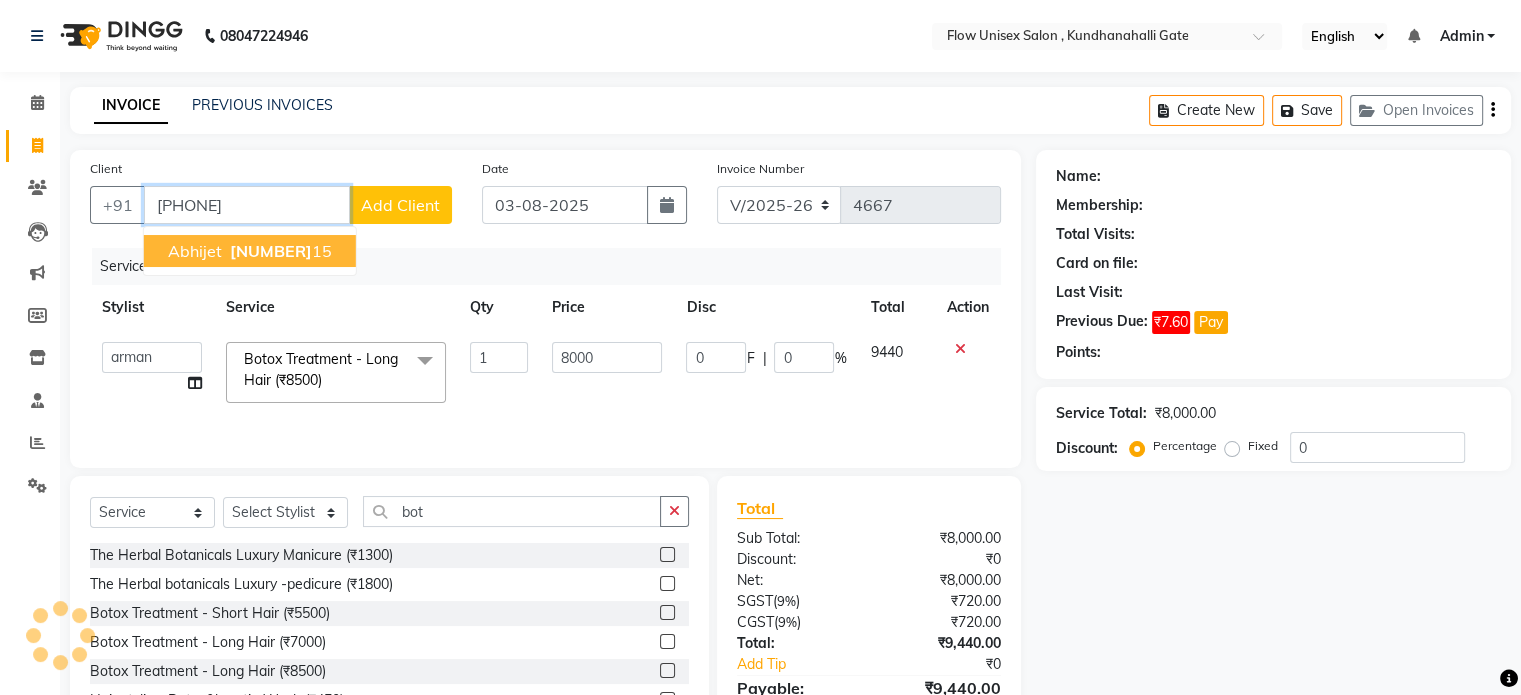 type on "[PHONE]" 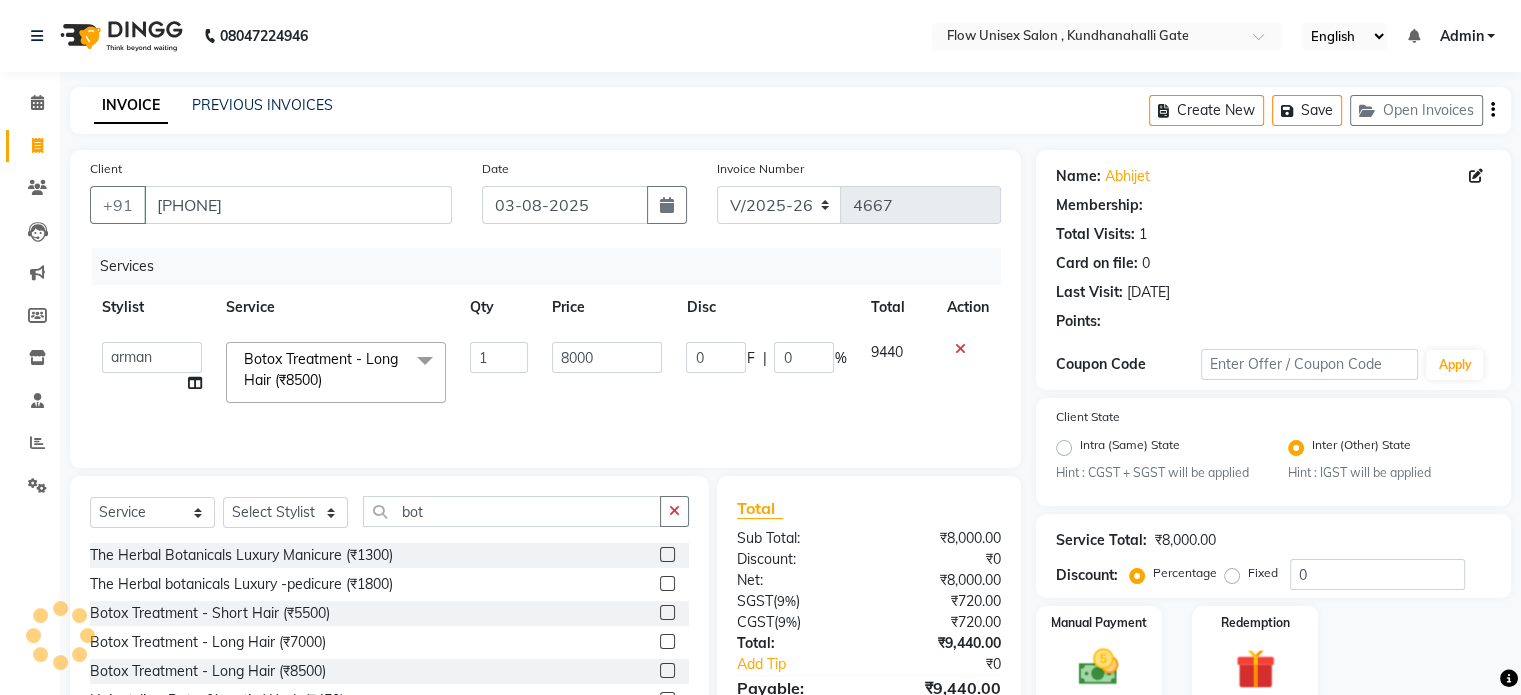 radio on "true" 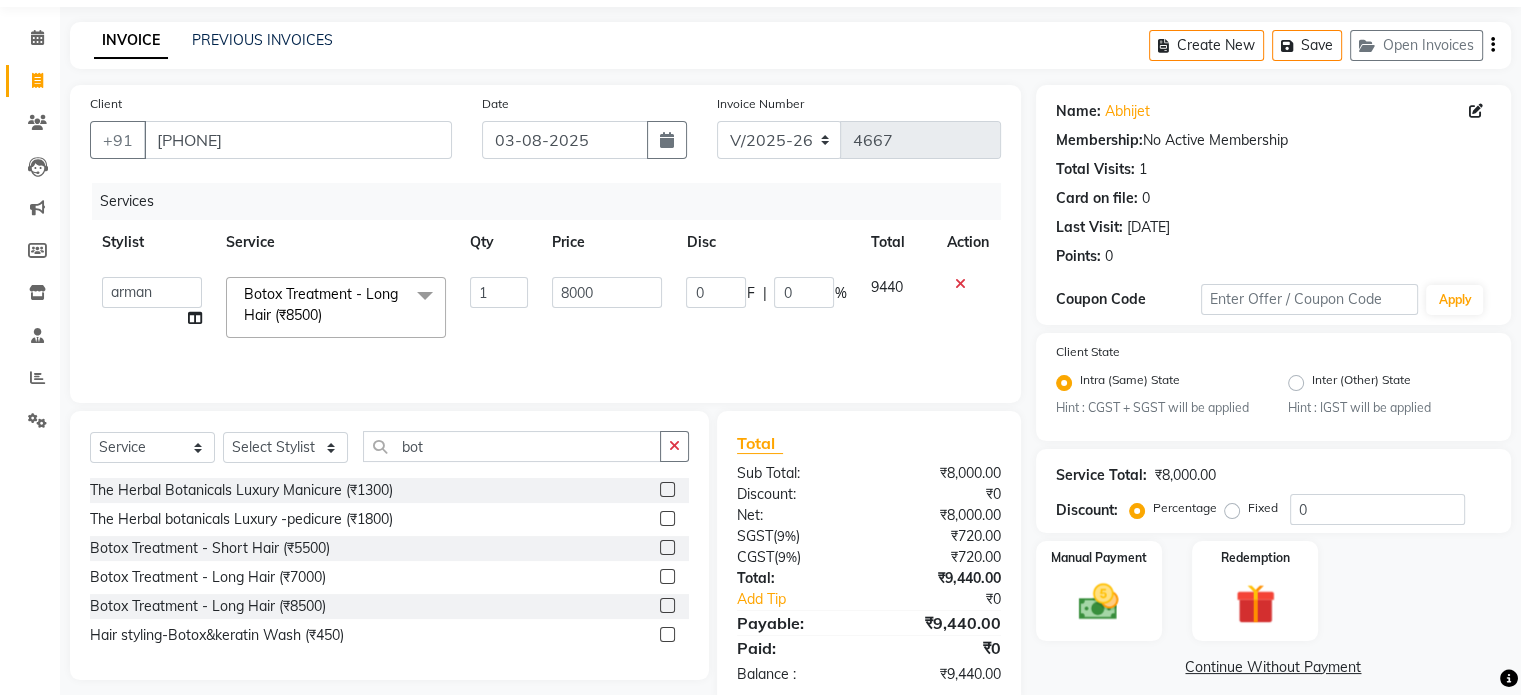 scroll, scrollTop: 105, scrollLeft: 0, axis: vertical 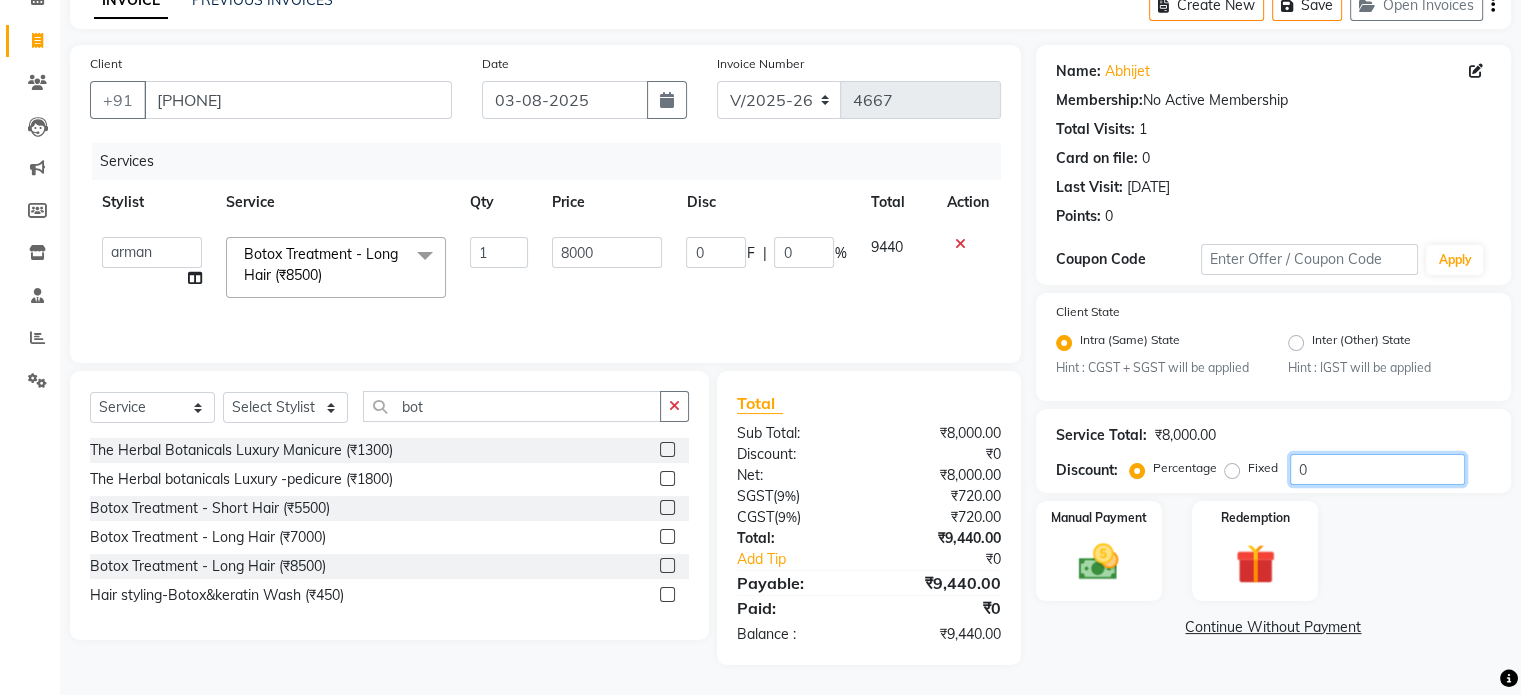 click on "0" 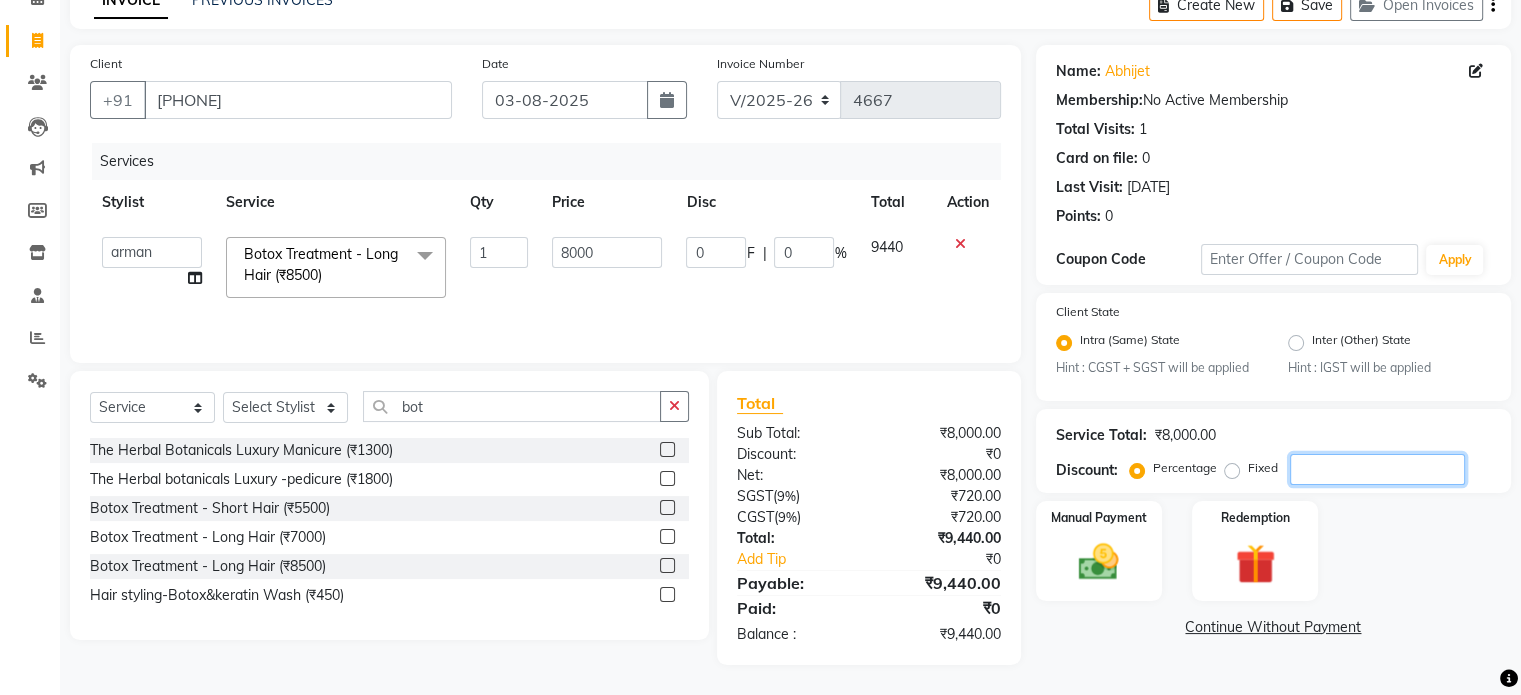 type on "4" 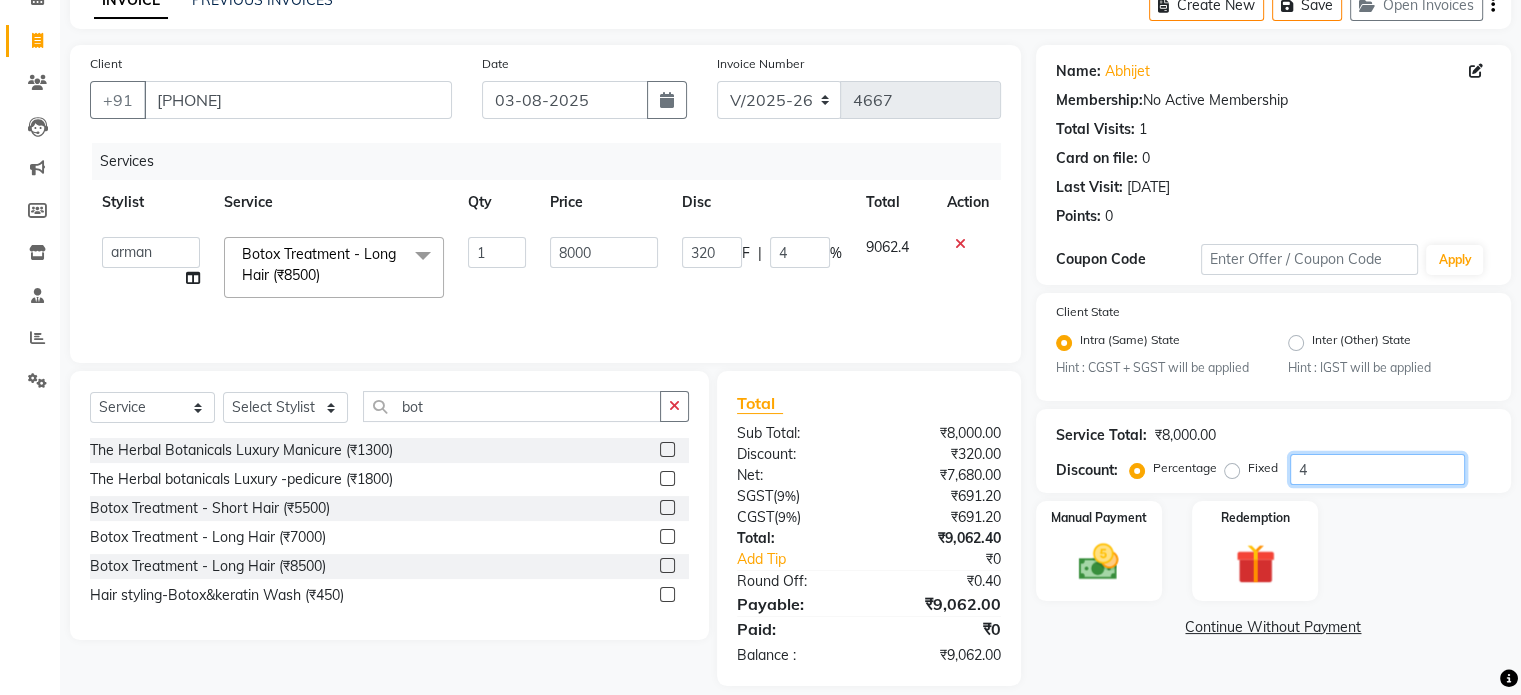 type on "4.6" 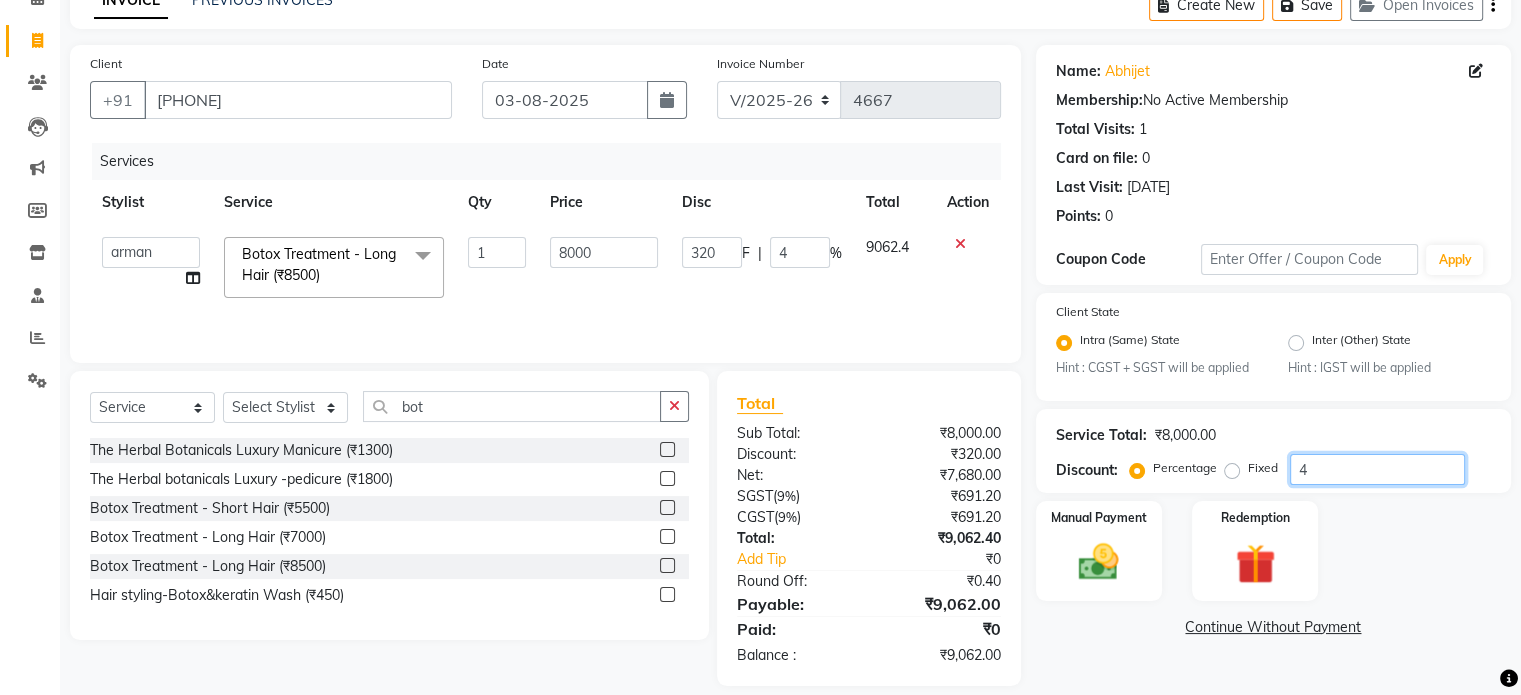 type on "368" 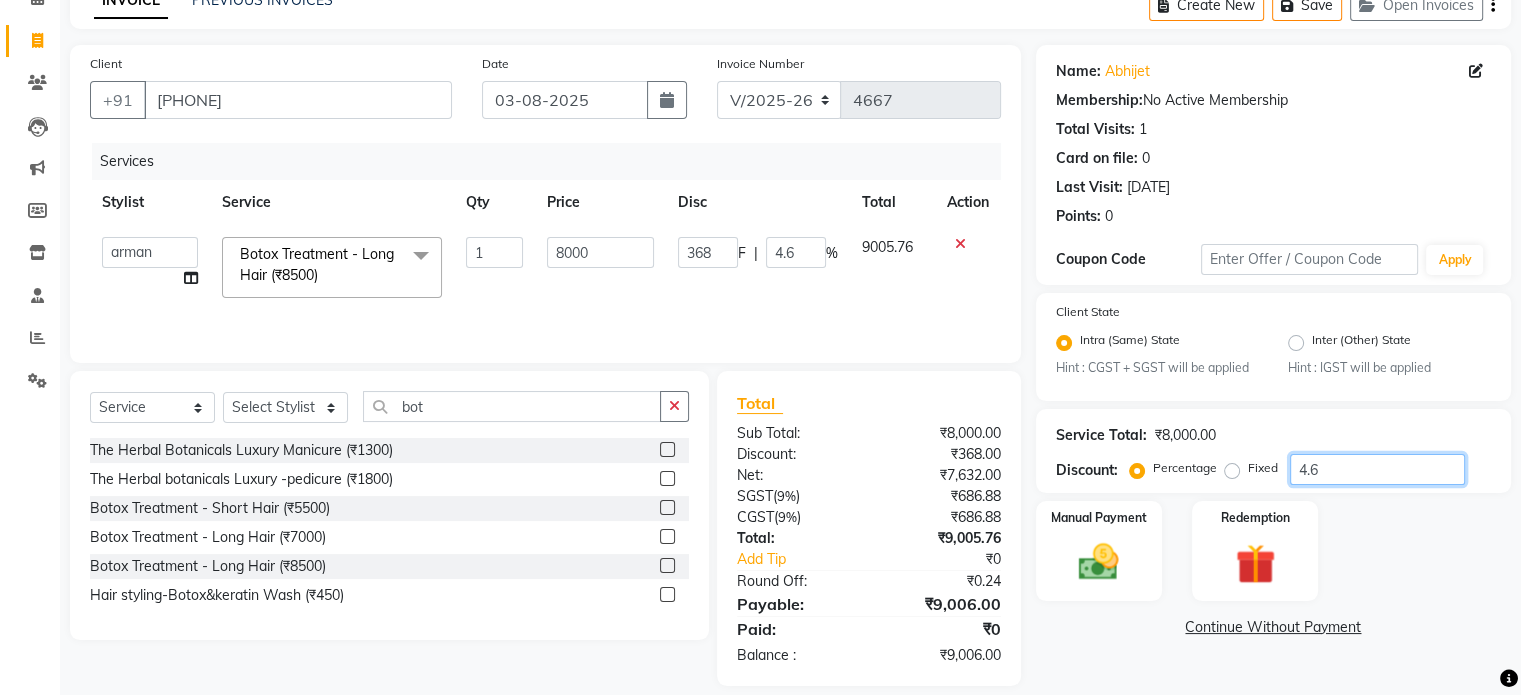 type on "4.66" 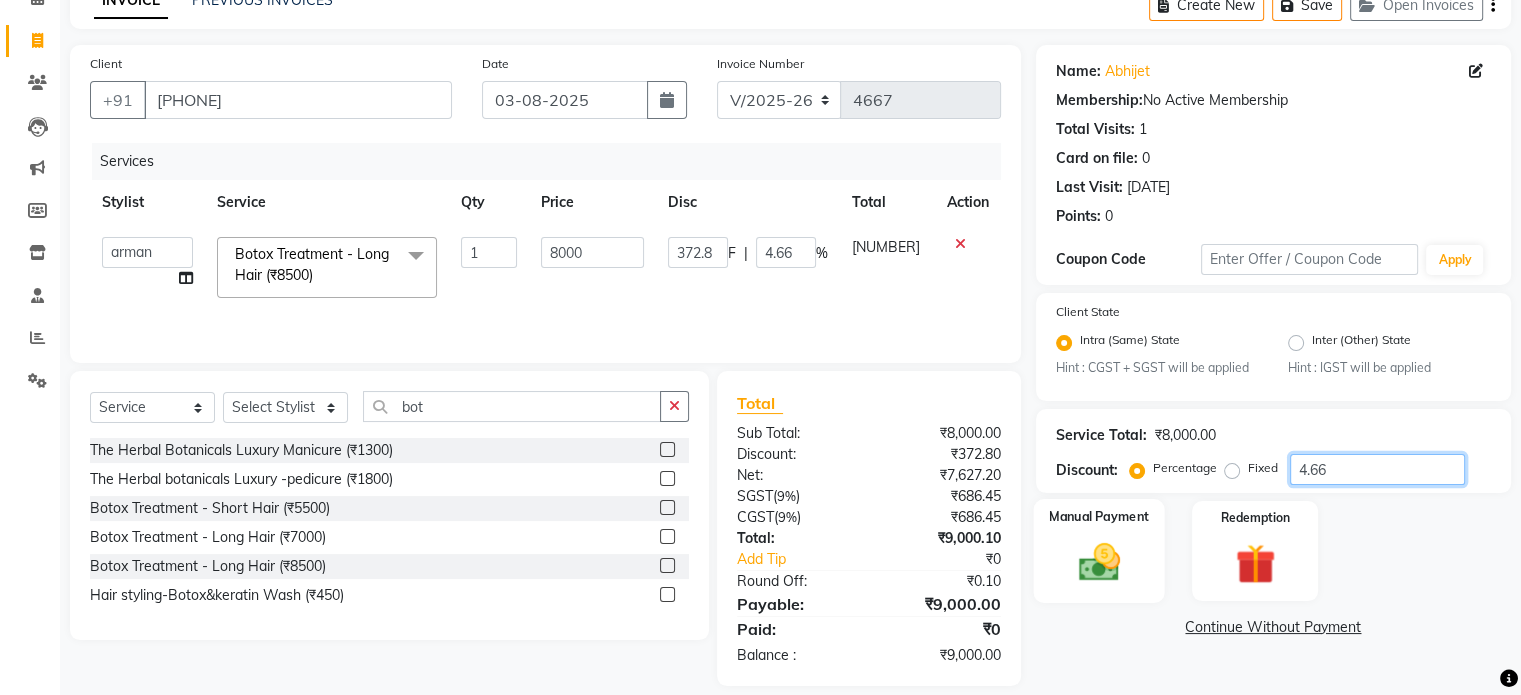 type on "4.66" 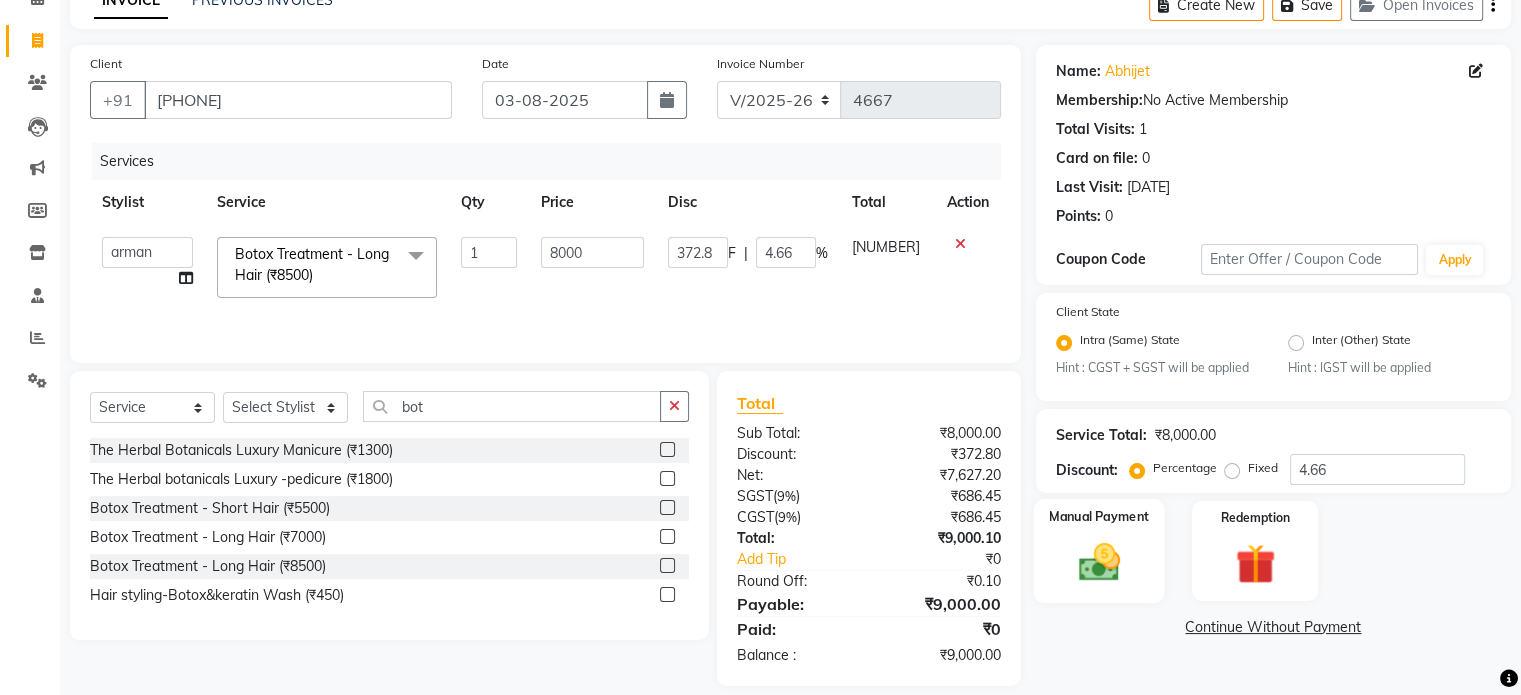 click on "Manual Payment" 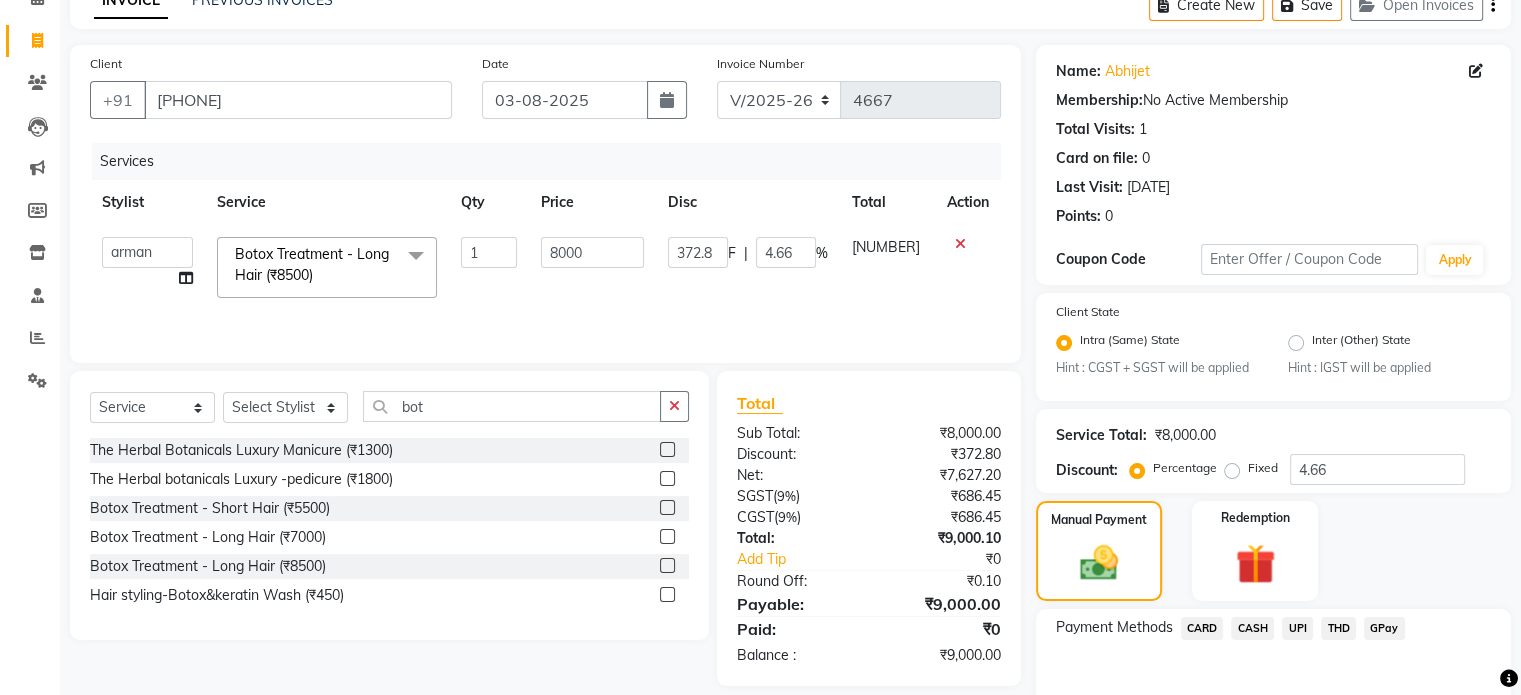 drag, startPoint x: 1195, startPoint y: 630, endPoint x: 1229, endPoint y: 621, distance: 35.17101 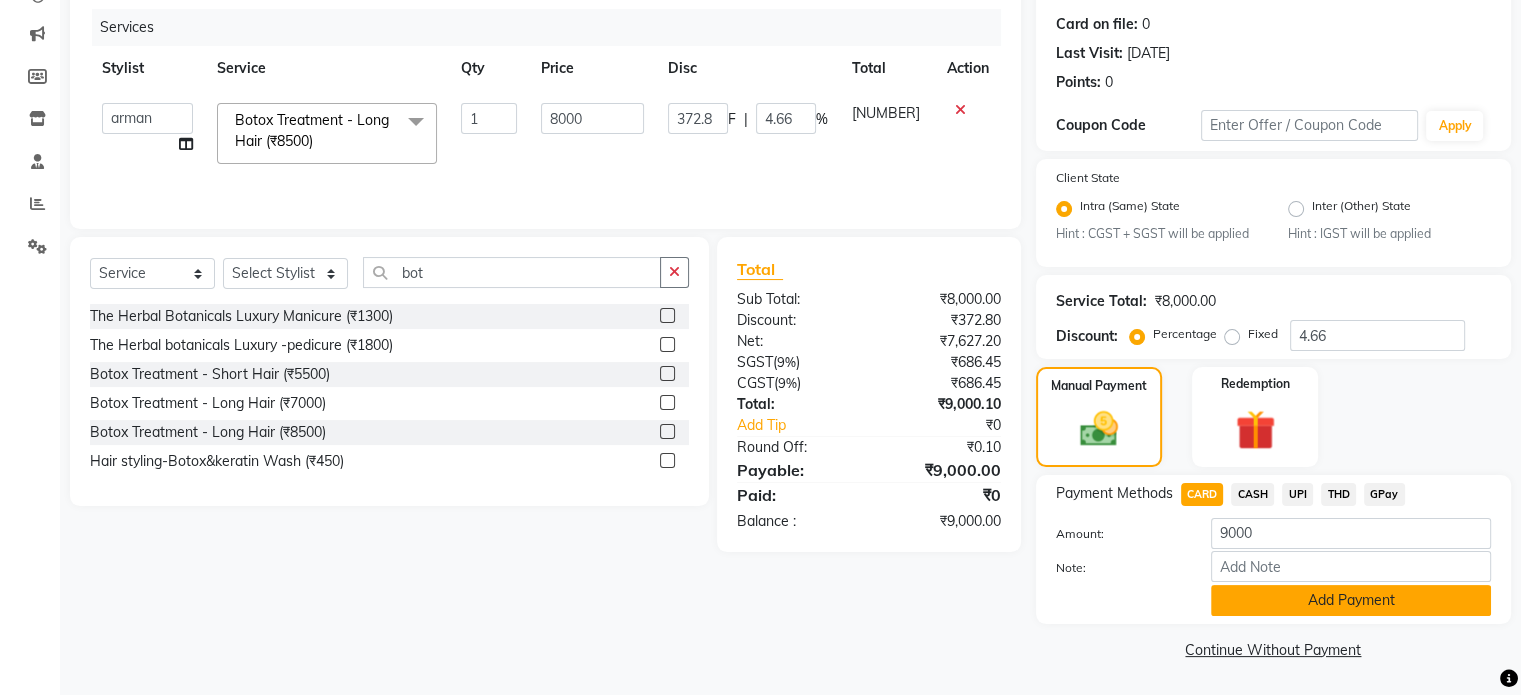 click on "Add Payment" 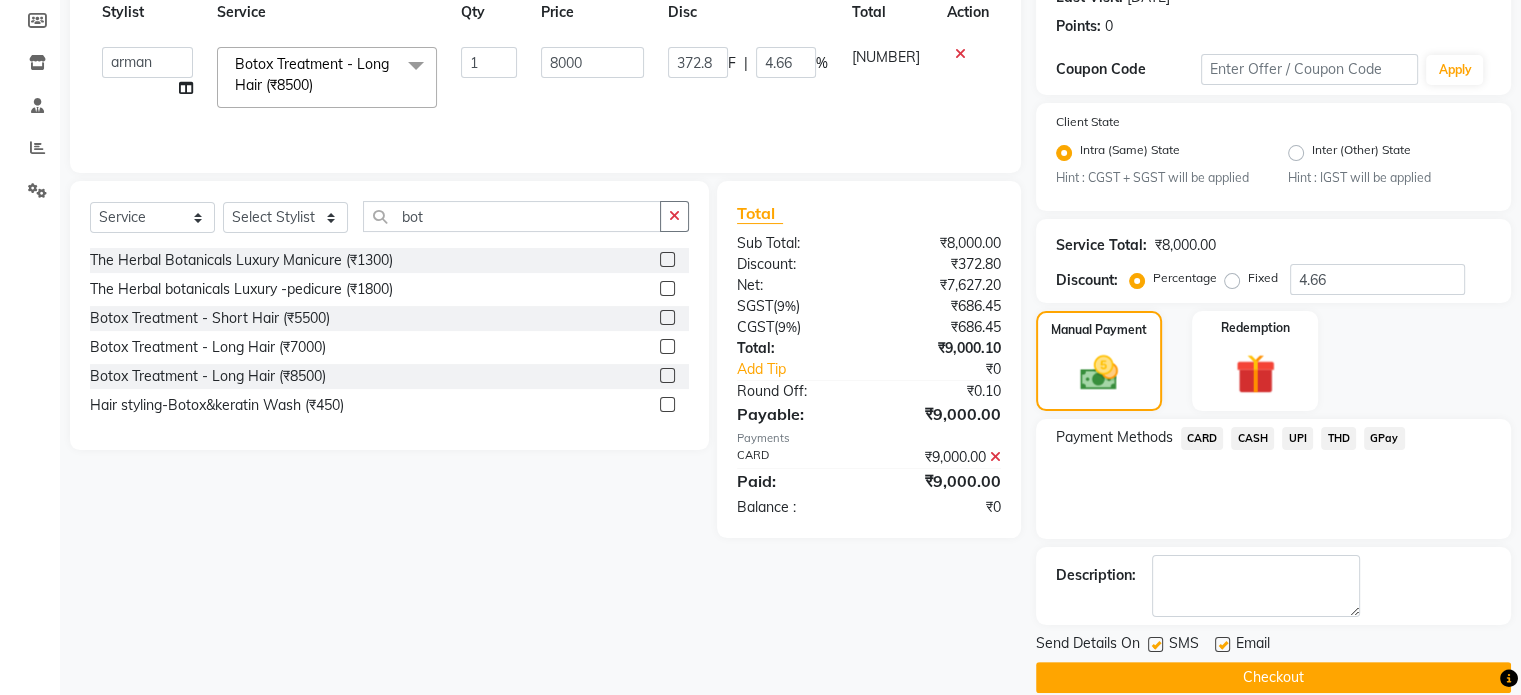scroll, scrollTop: 324, scrollLeft: 0, axis: vertical 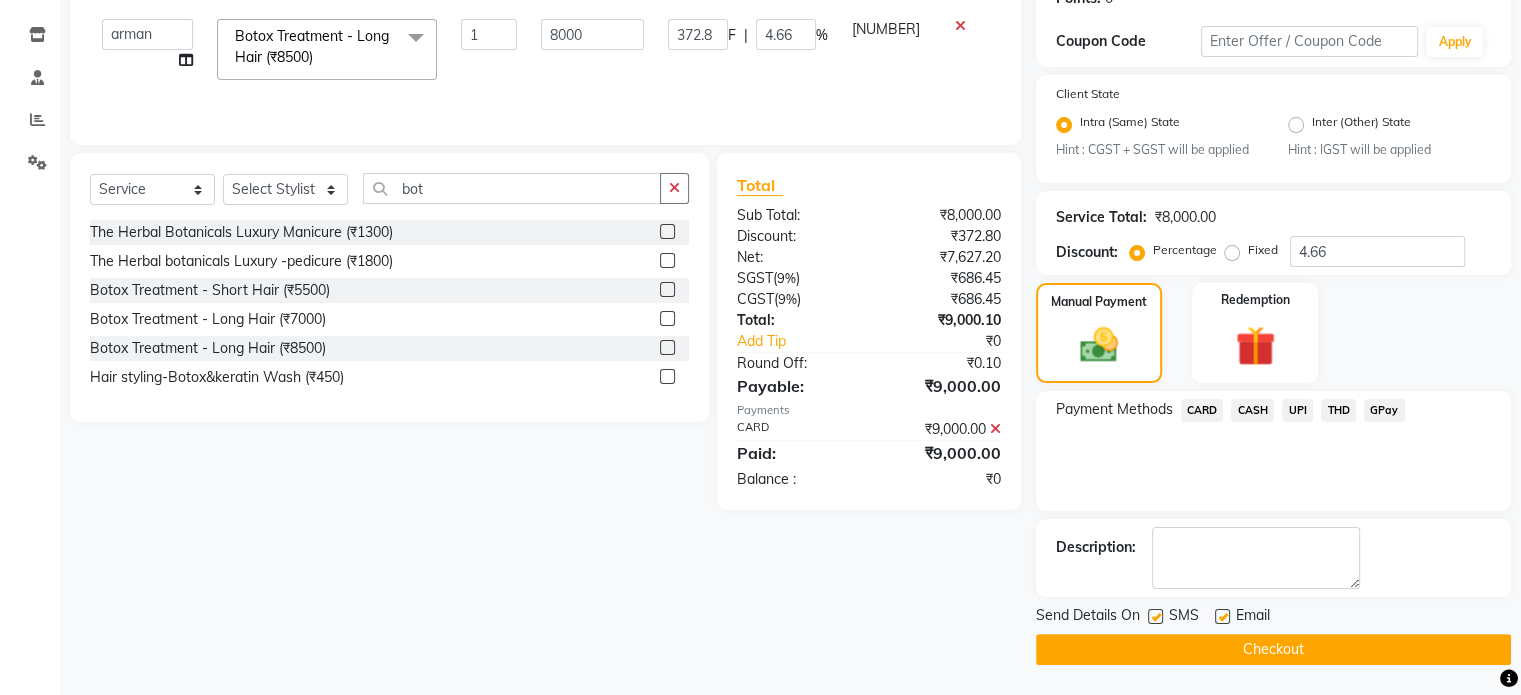 drag, startPoint x: 1190, startPoint y: 647, endPoint x: 964, endPoint y: 453, distance: 297.8456 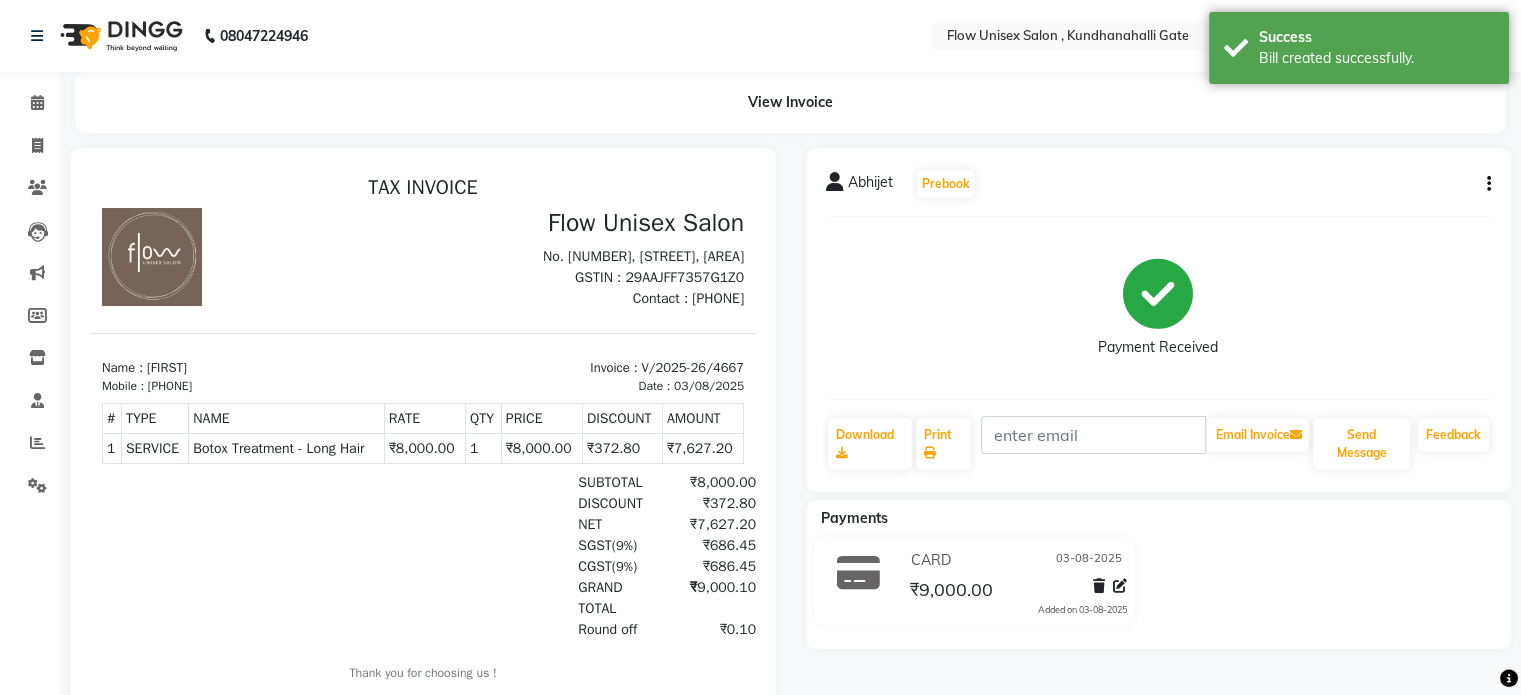 scroll, scrollTop: 0, scrollLeft: 0, axis: both 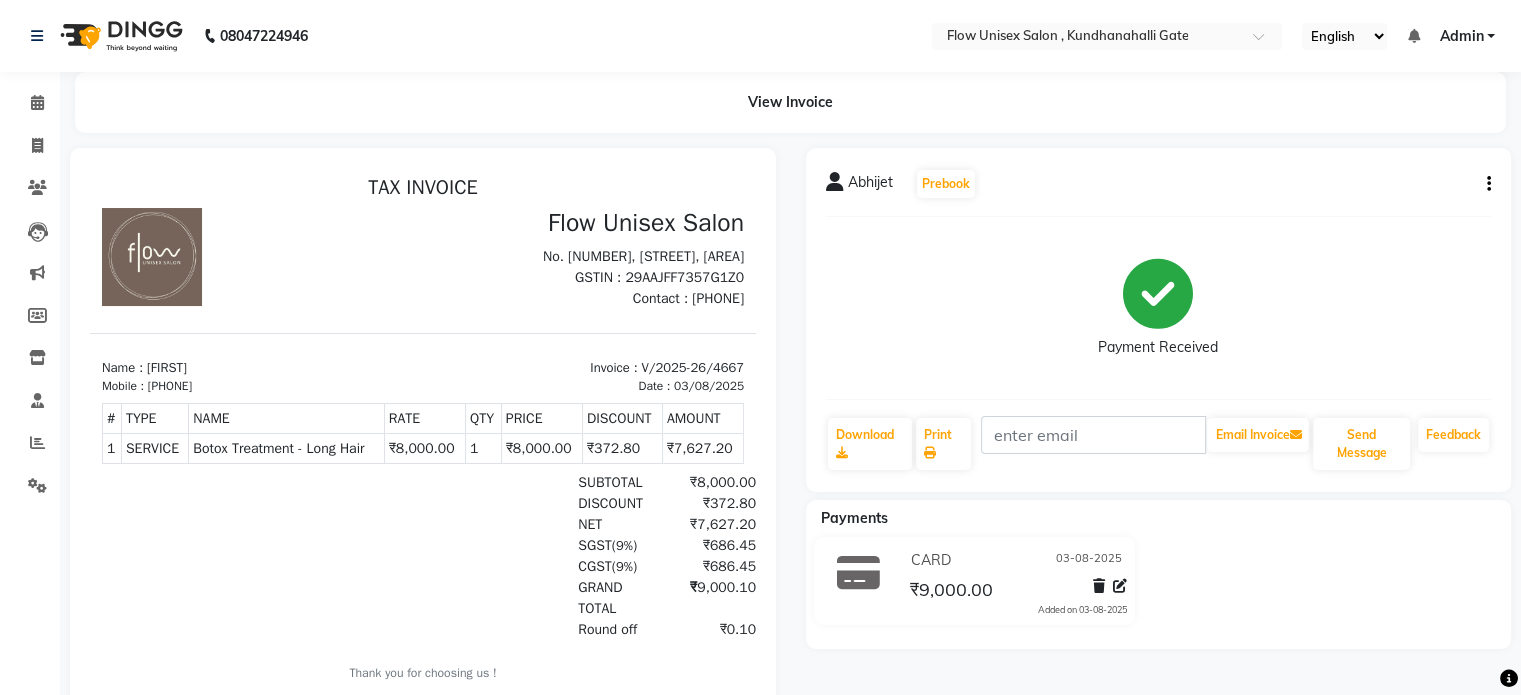 click at bounding box center (423, 447) 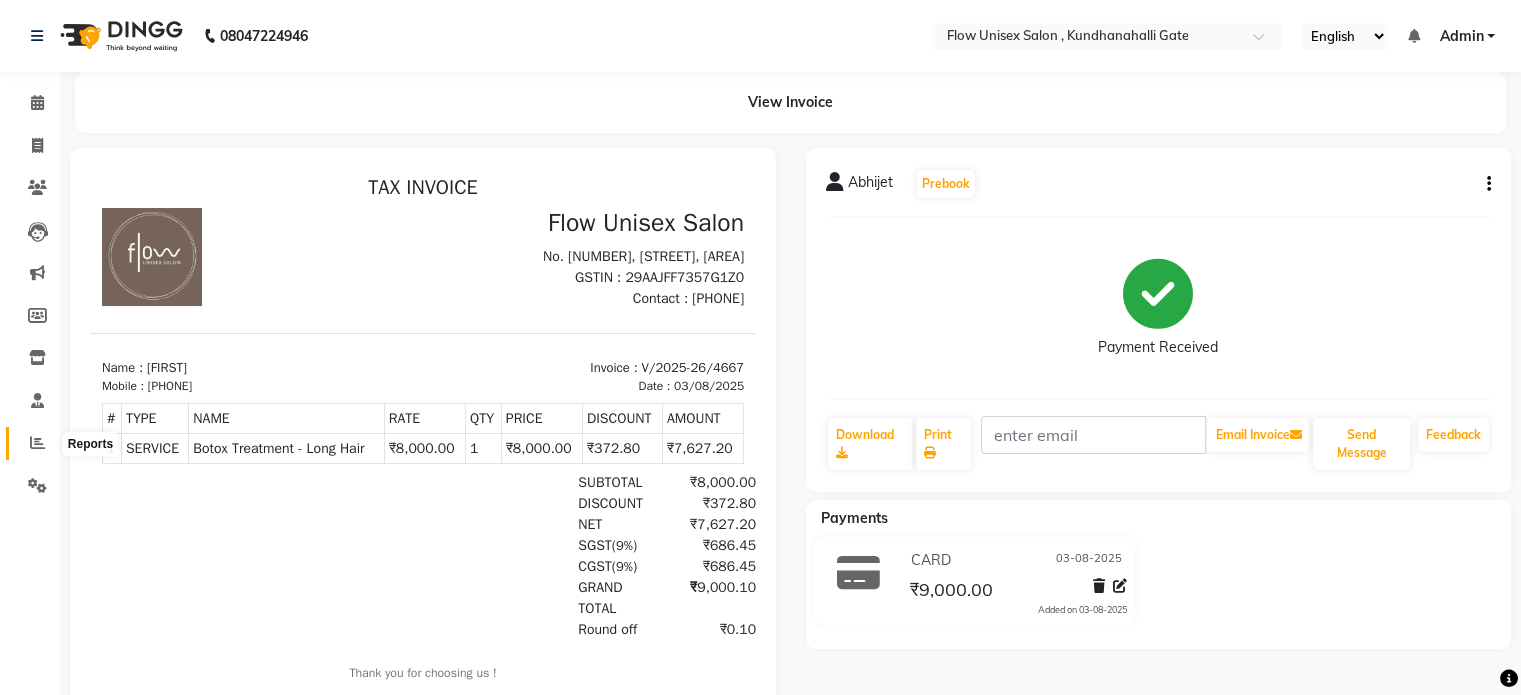 click 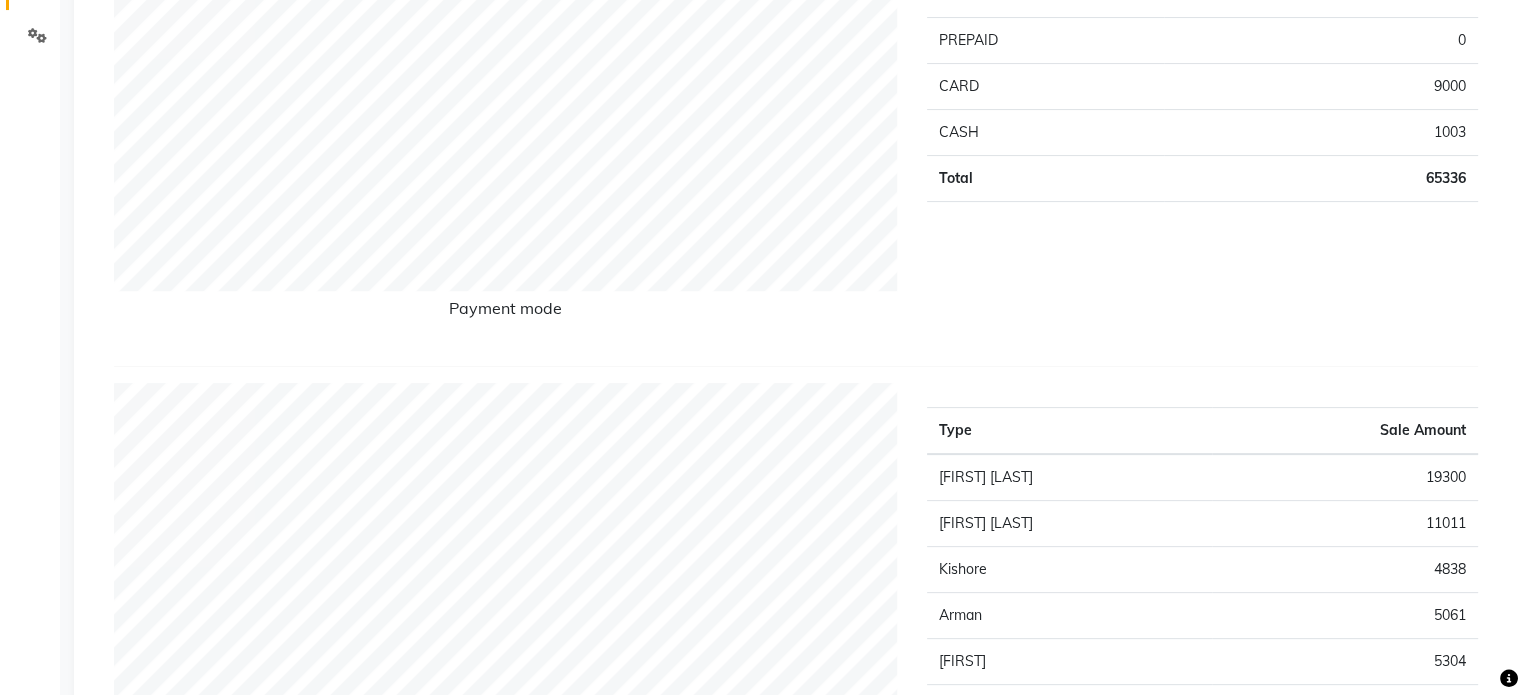 scroll, scrollTop: 500, scrollLeft: 0, axis: vertical 